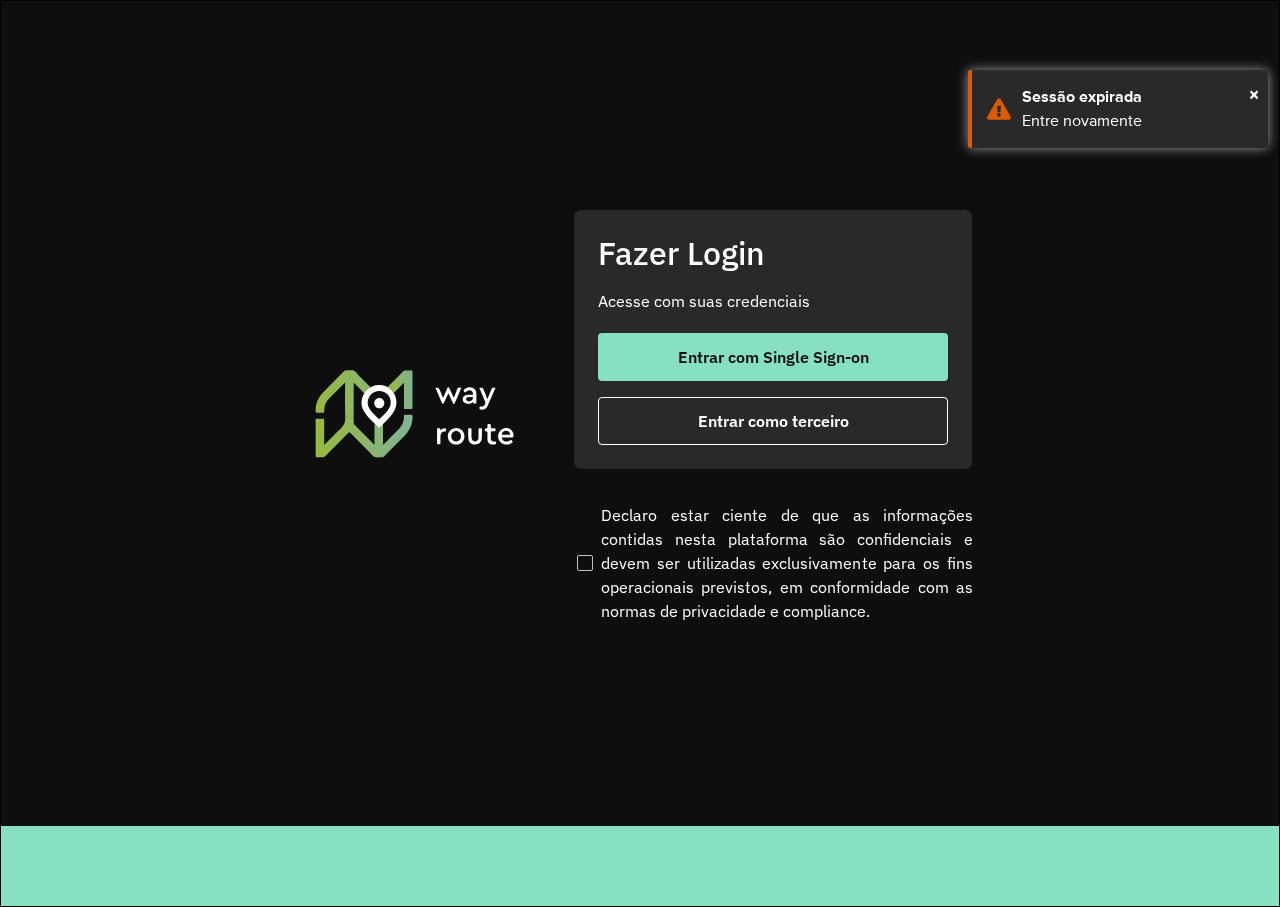 scroll, scrollTop: 0, scrollLeft: 0, axis: both 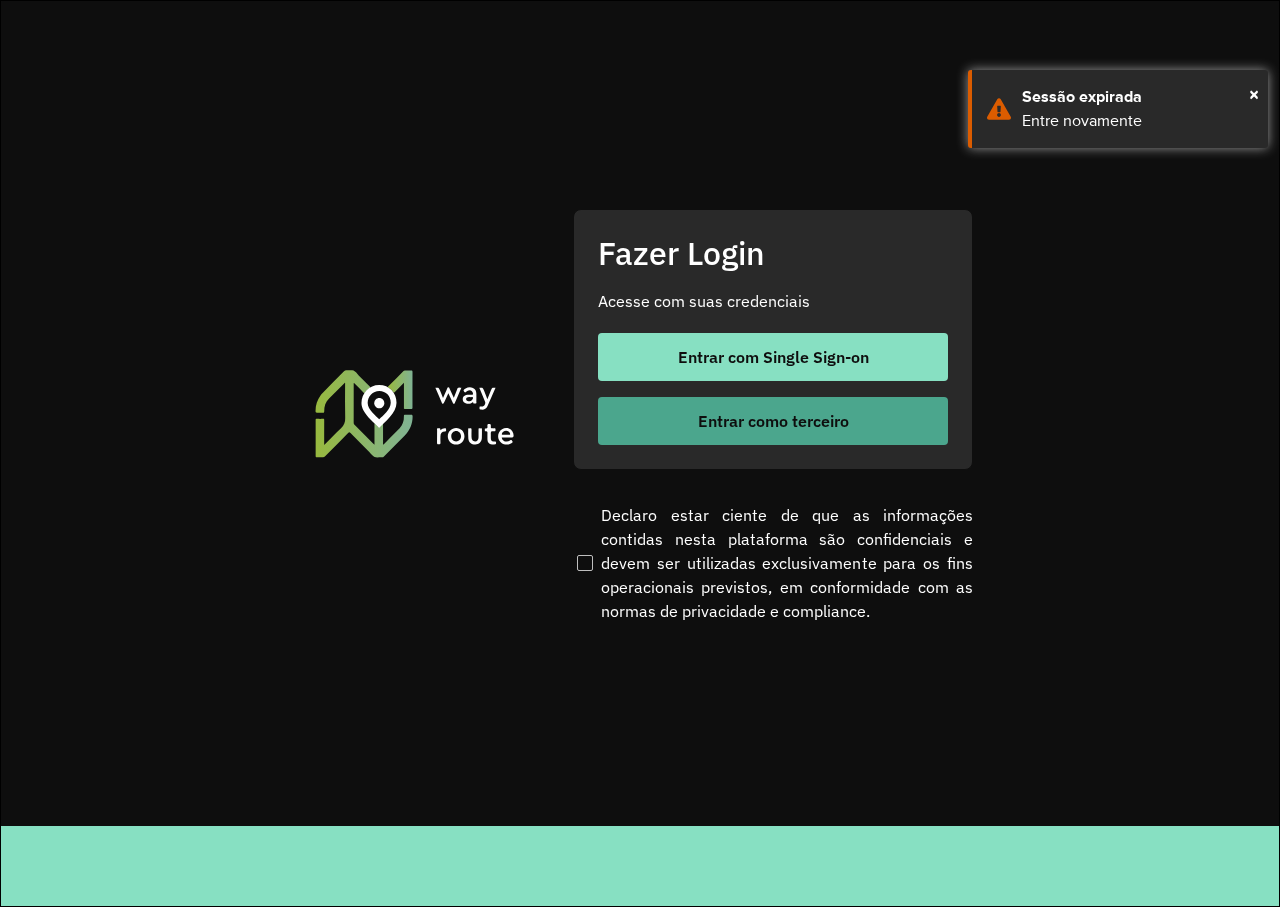 click on "Entrar como terceiro" at bounding box center [773, 421] 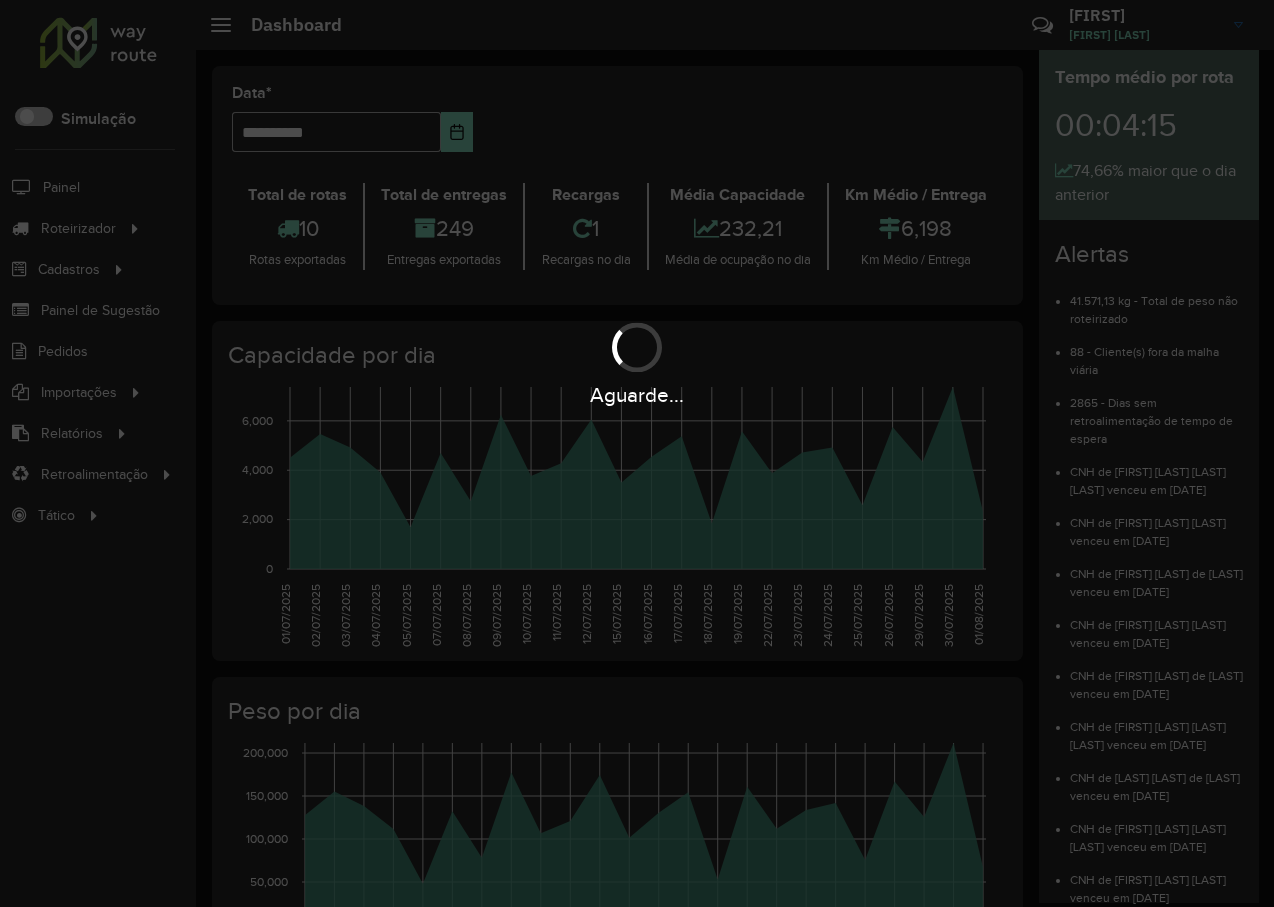 scroll, scrollTop: 0, scrollLeft: 0, axis: both 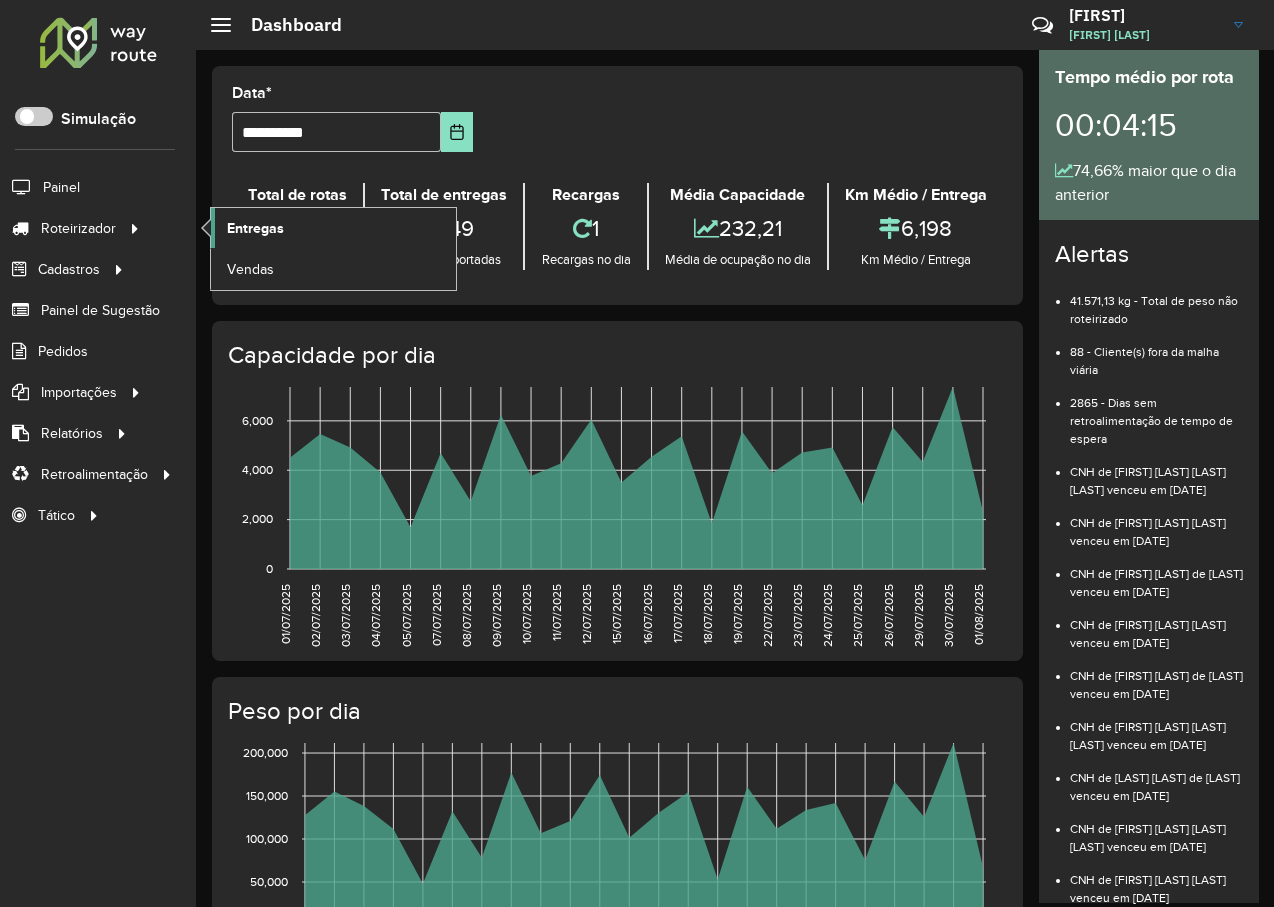 click on "Entregas" 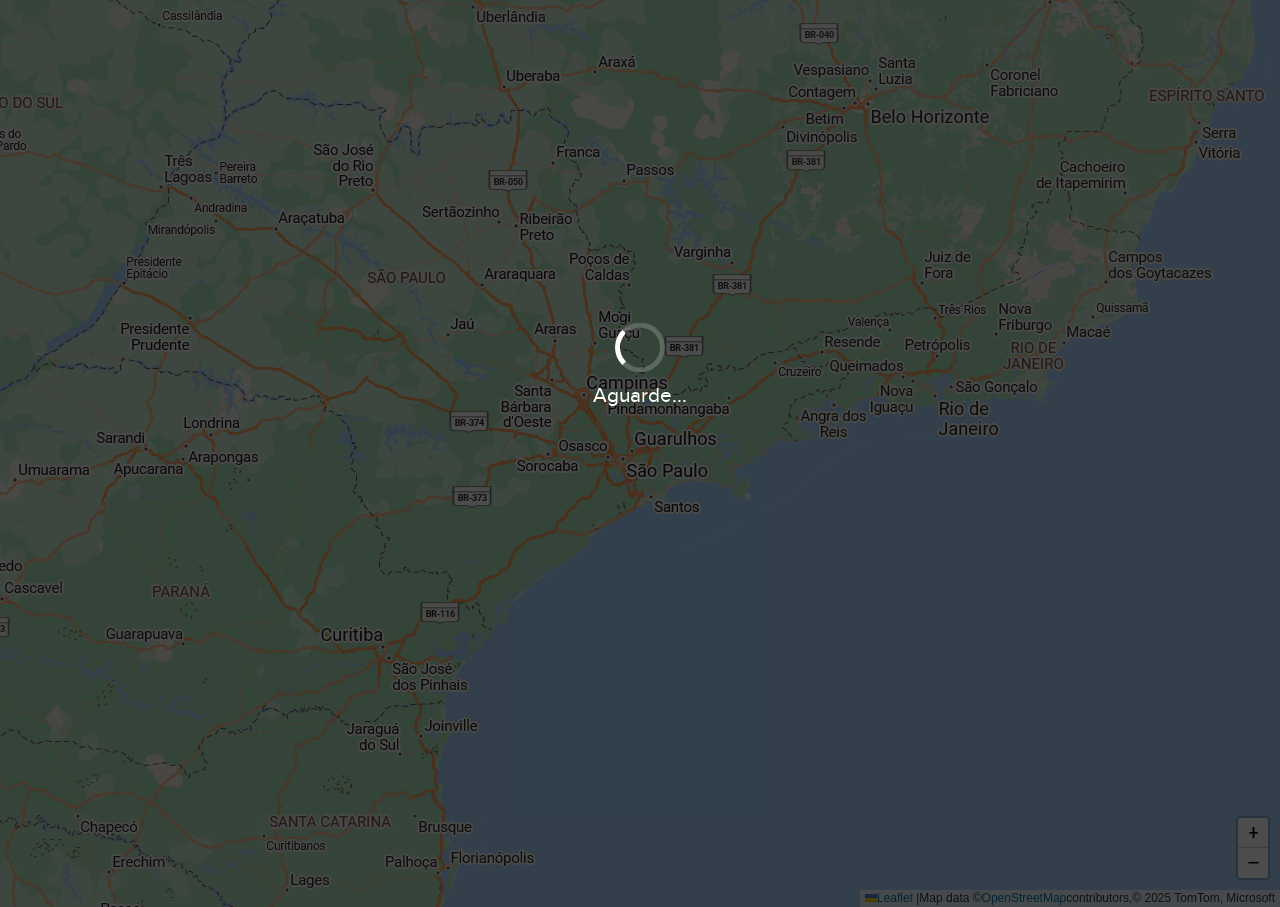 scroll, scrollTop: 0, scrollLeft: 0, axis: both 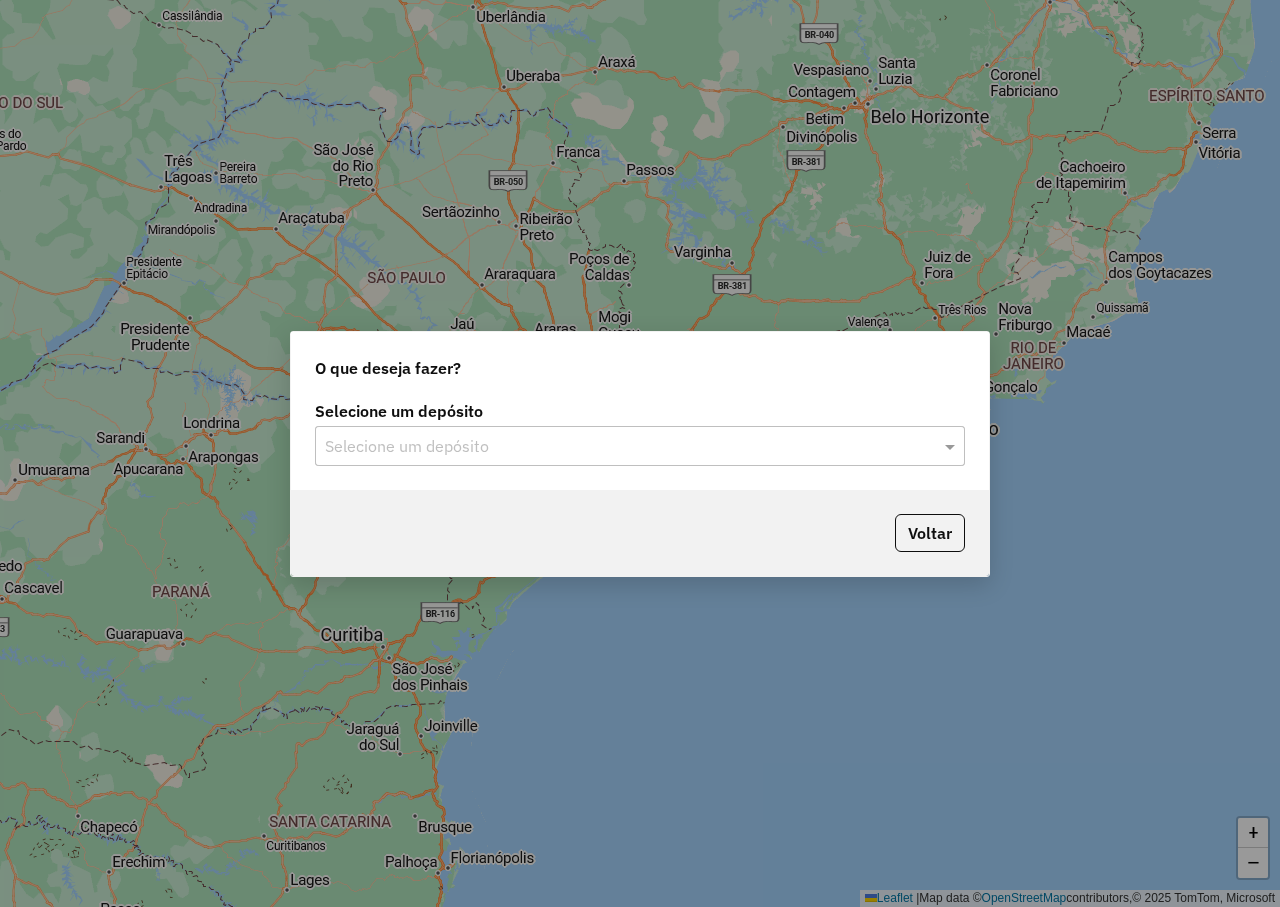 drag, startPoint x: 427, startPoint y: 440, endPoint x: 394, endPoint y: 470, distance: 44.598206 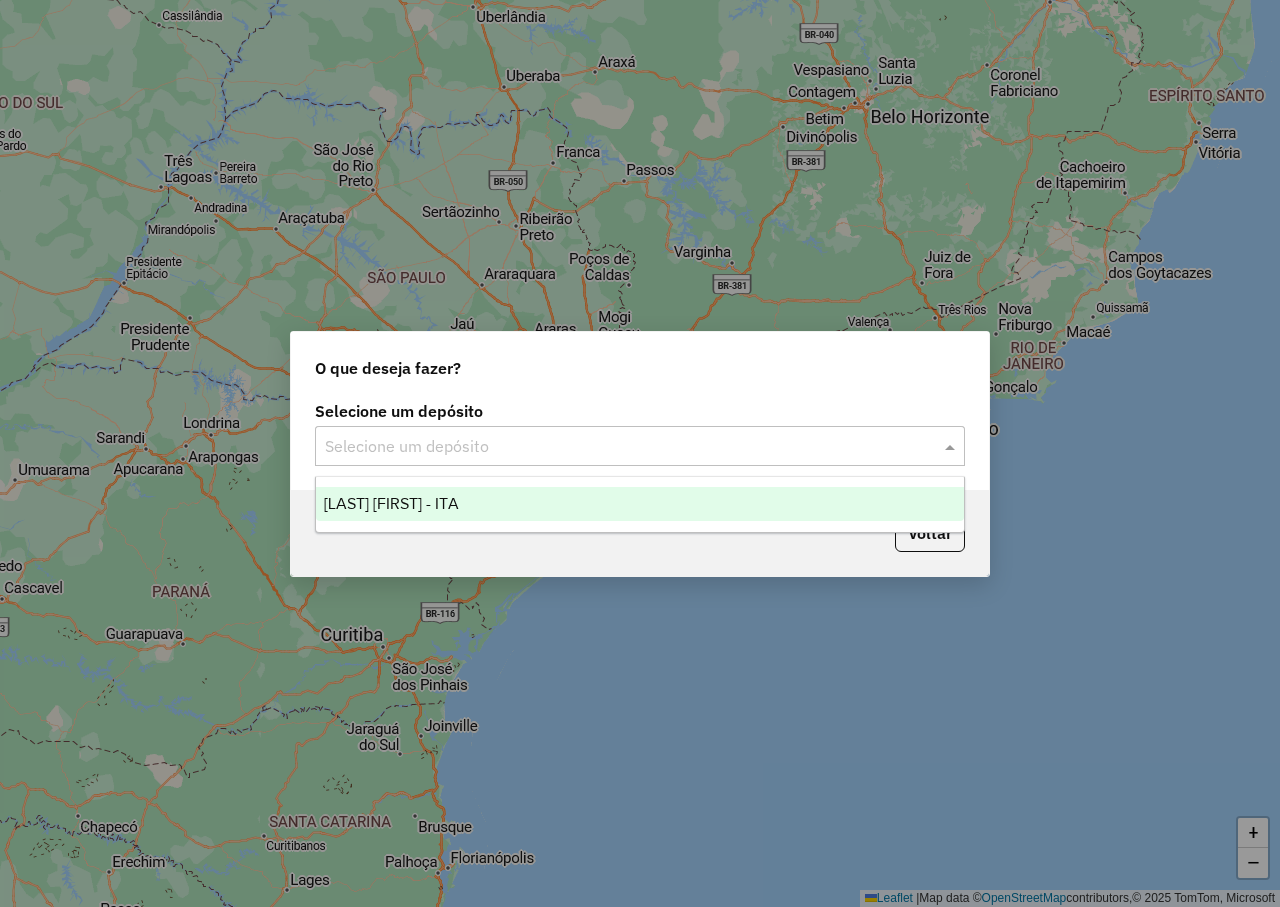 click on "Barreto Nomam -  ITA" at bounding box center (640, 504) 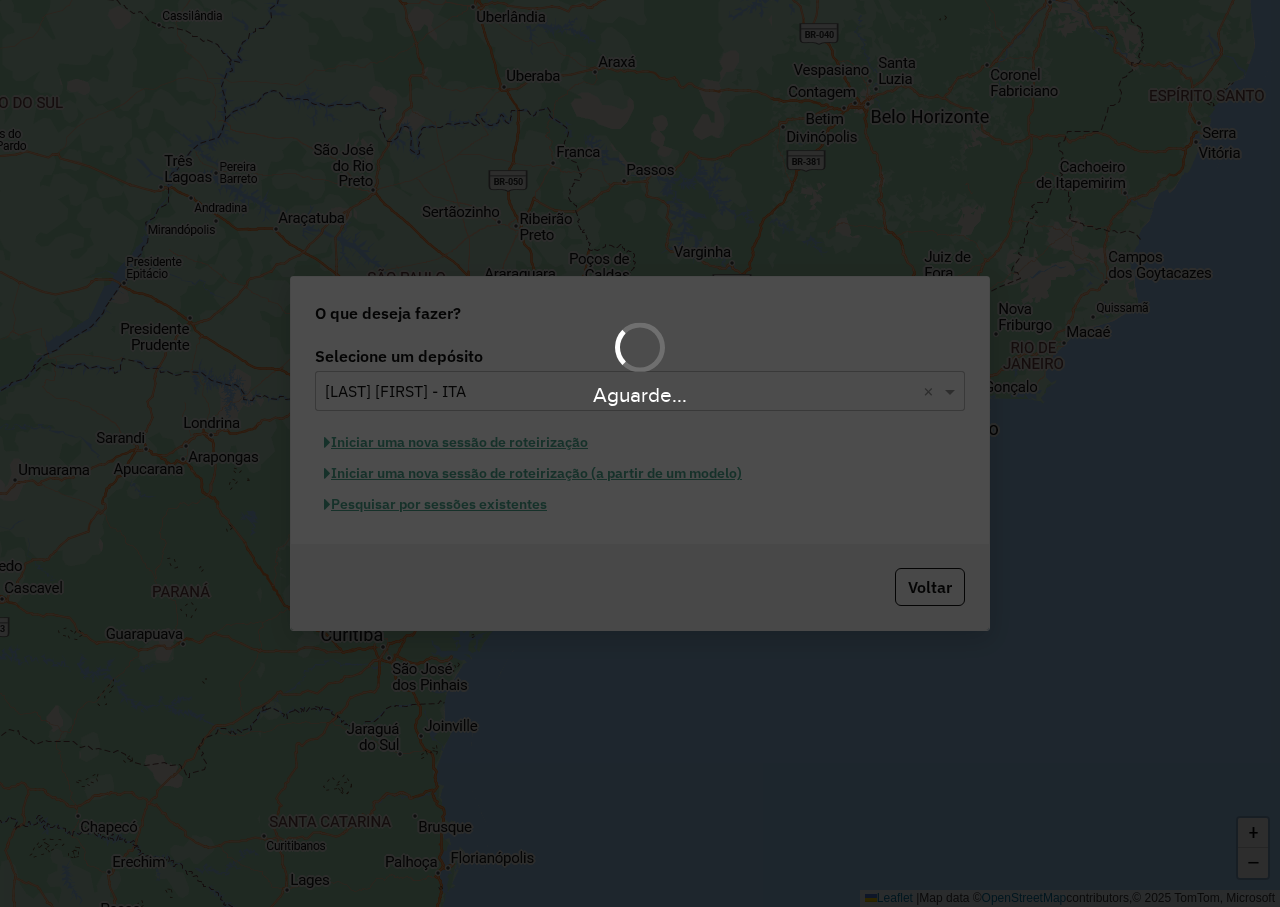 click on "Aguarde..." at bounding box center (640, 453) 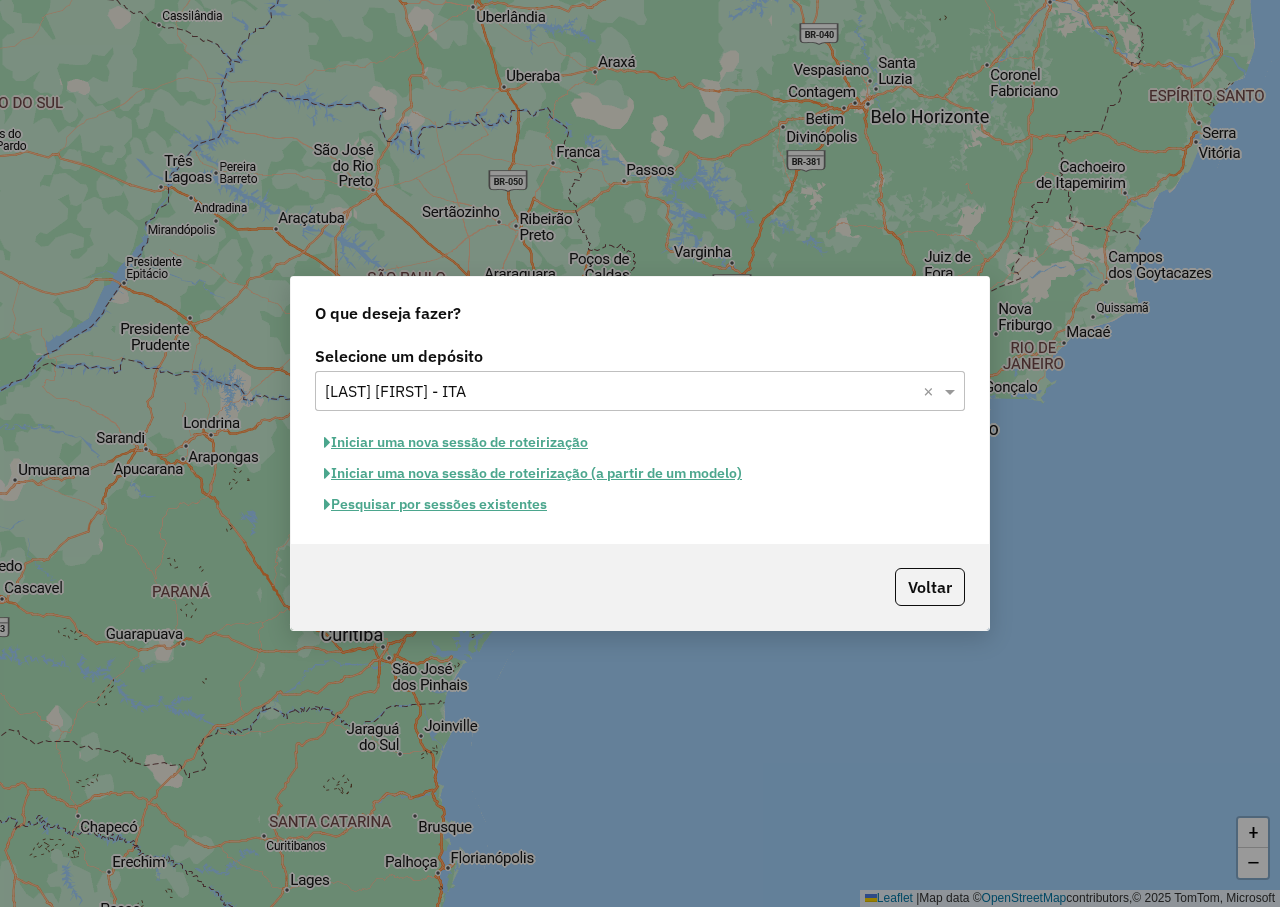 click on "Pesquisar por sessões existentes" 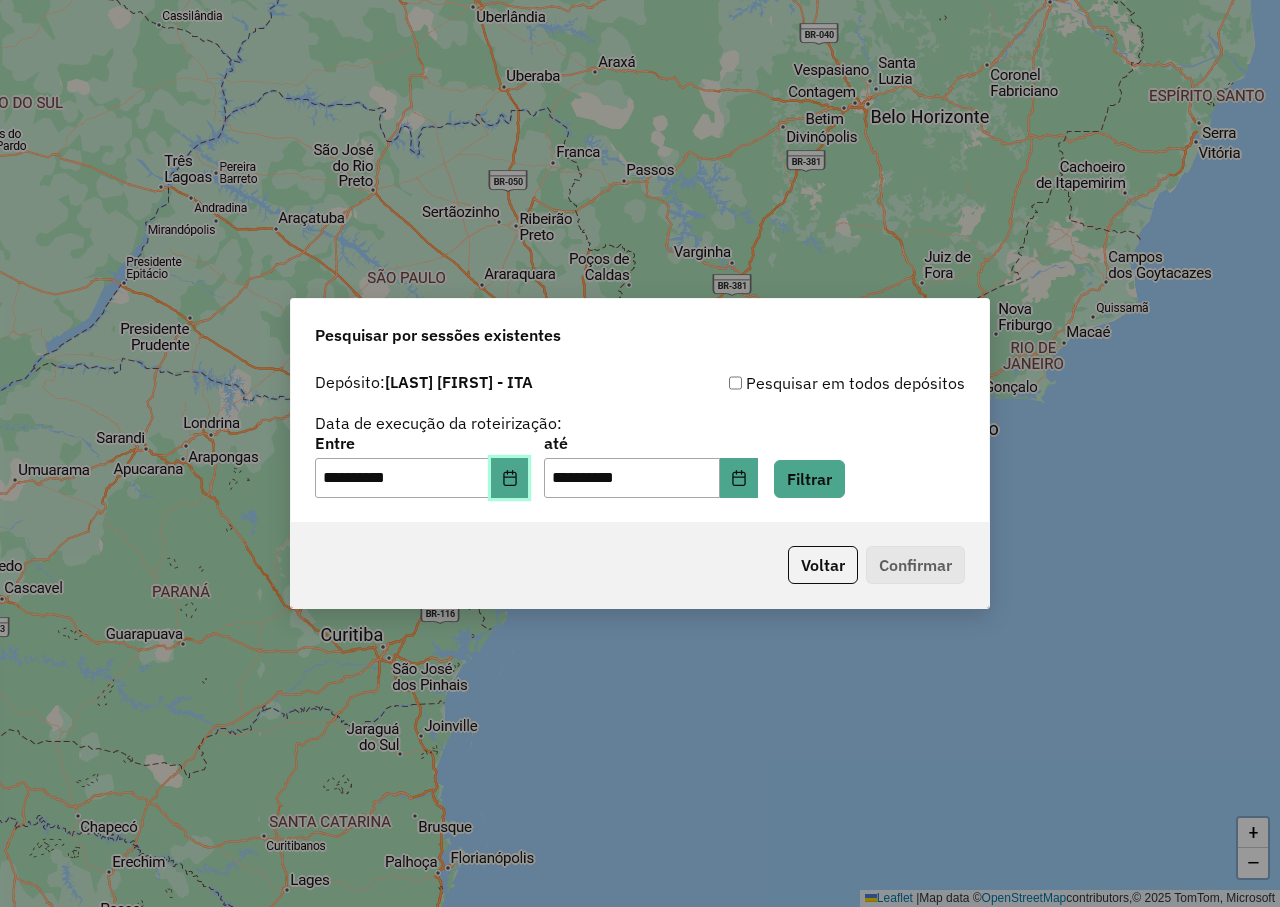 click 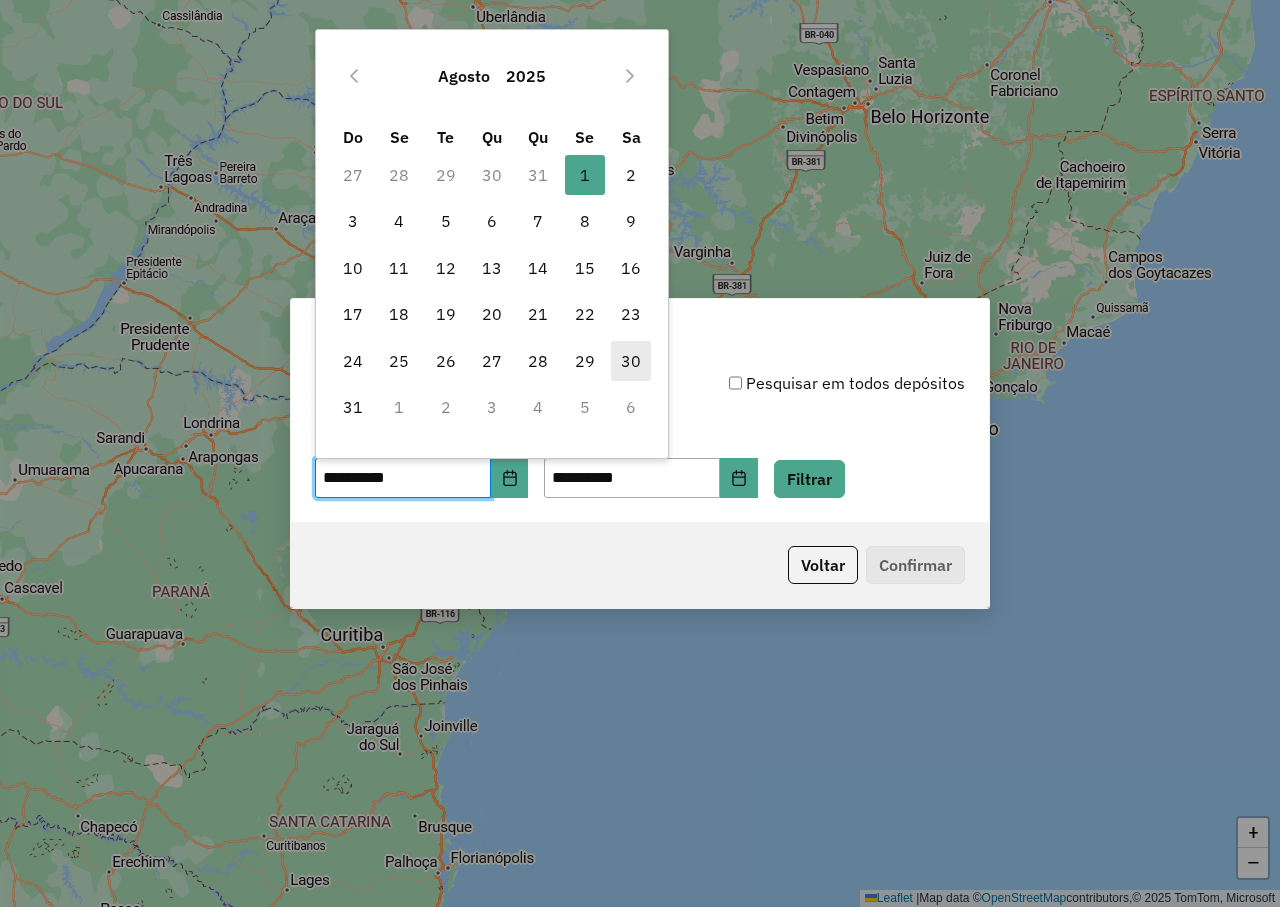click on "30" at bounding box center [631, 361] 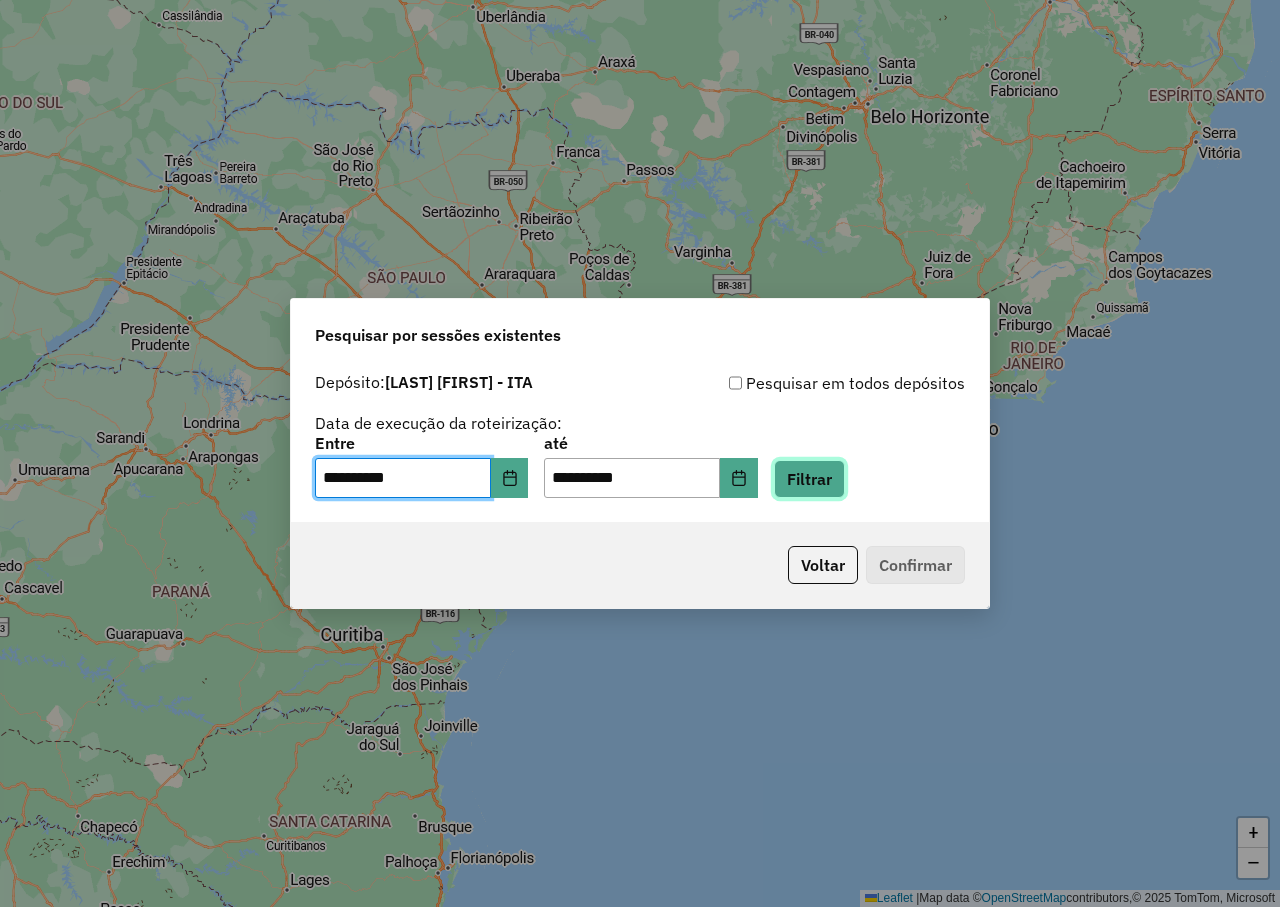 click on "Filtrar" 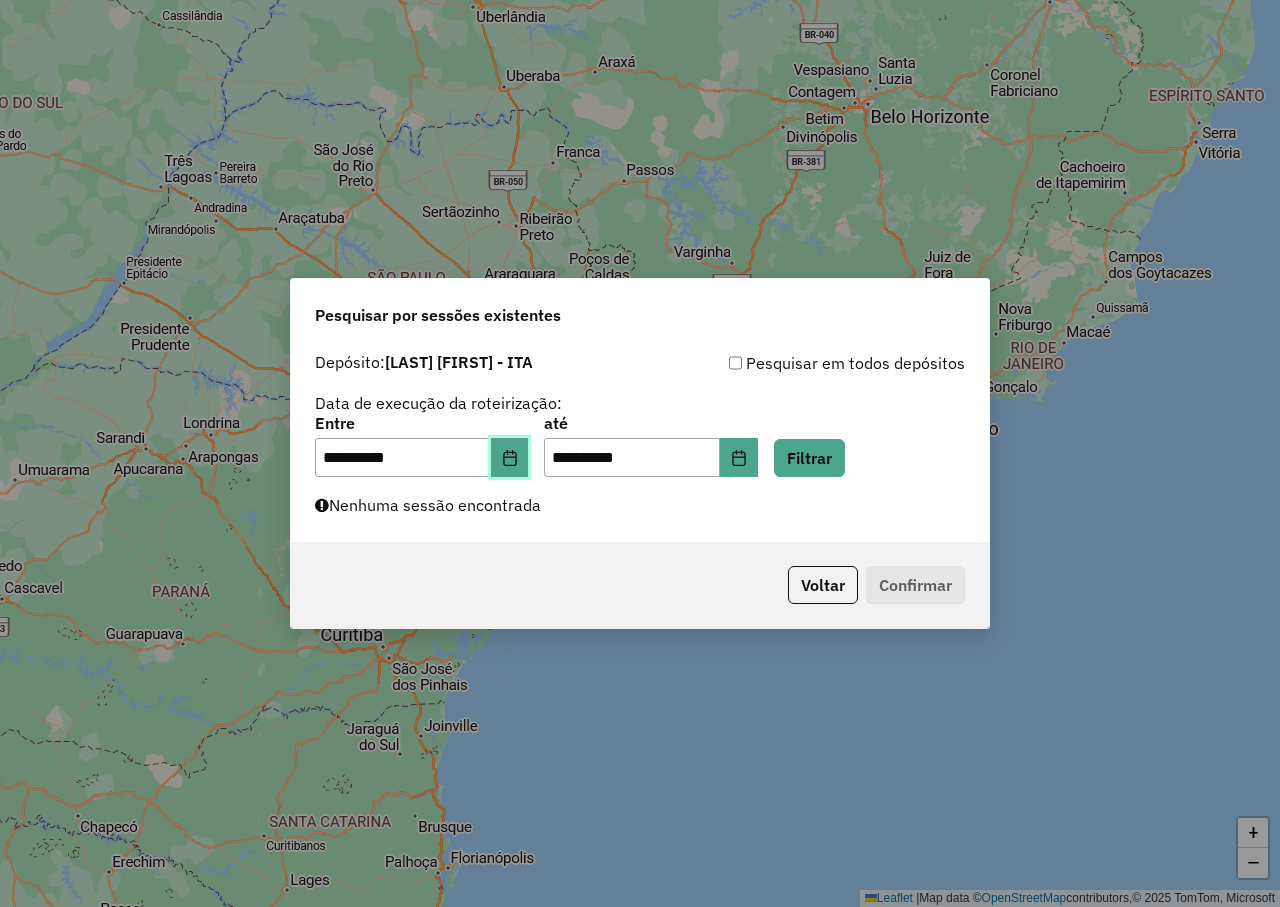 click 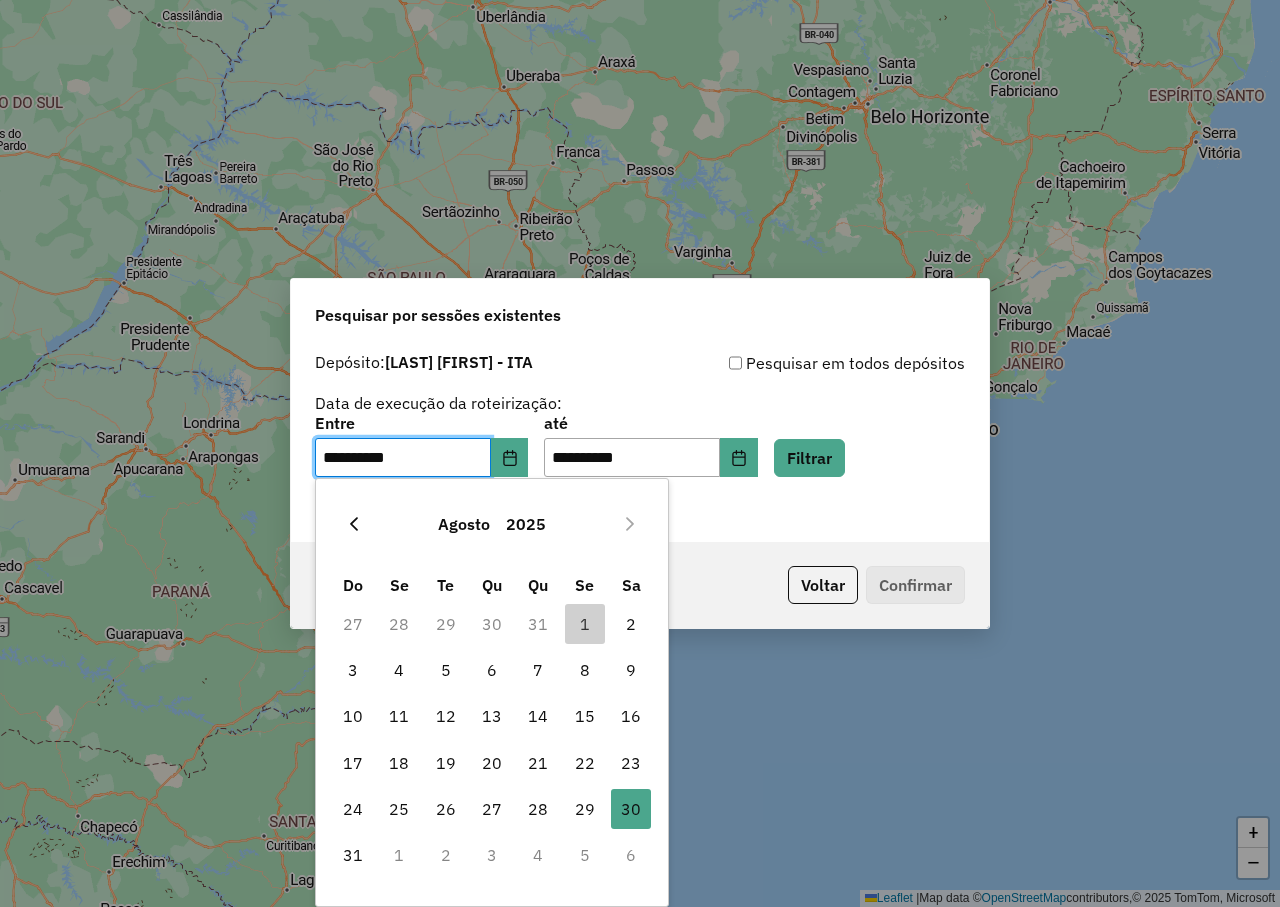 click 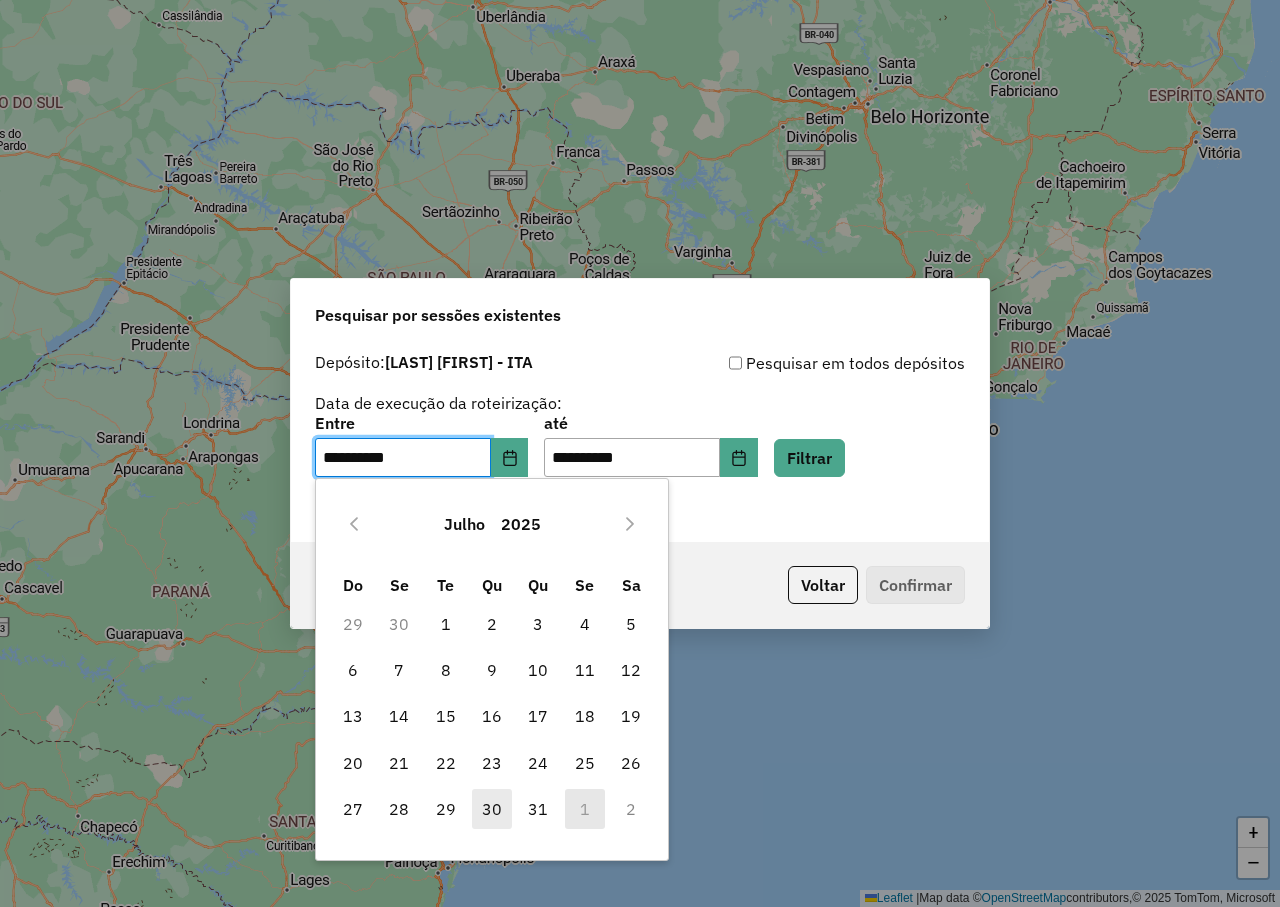 click on "30" at bounding box center (492, 809) 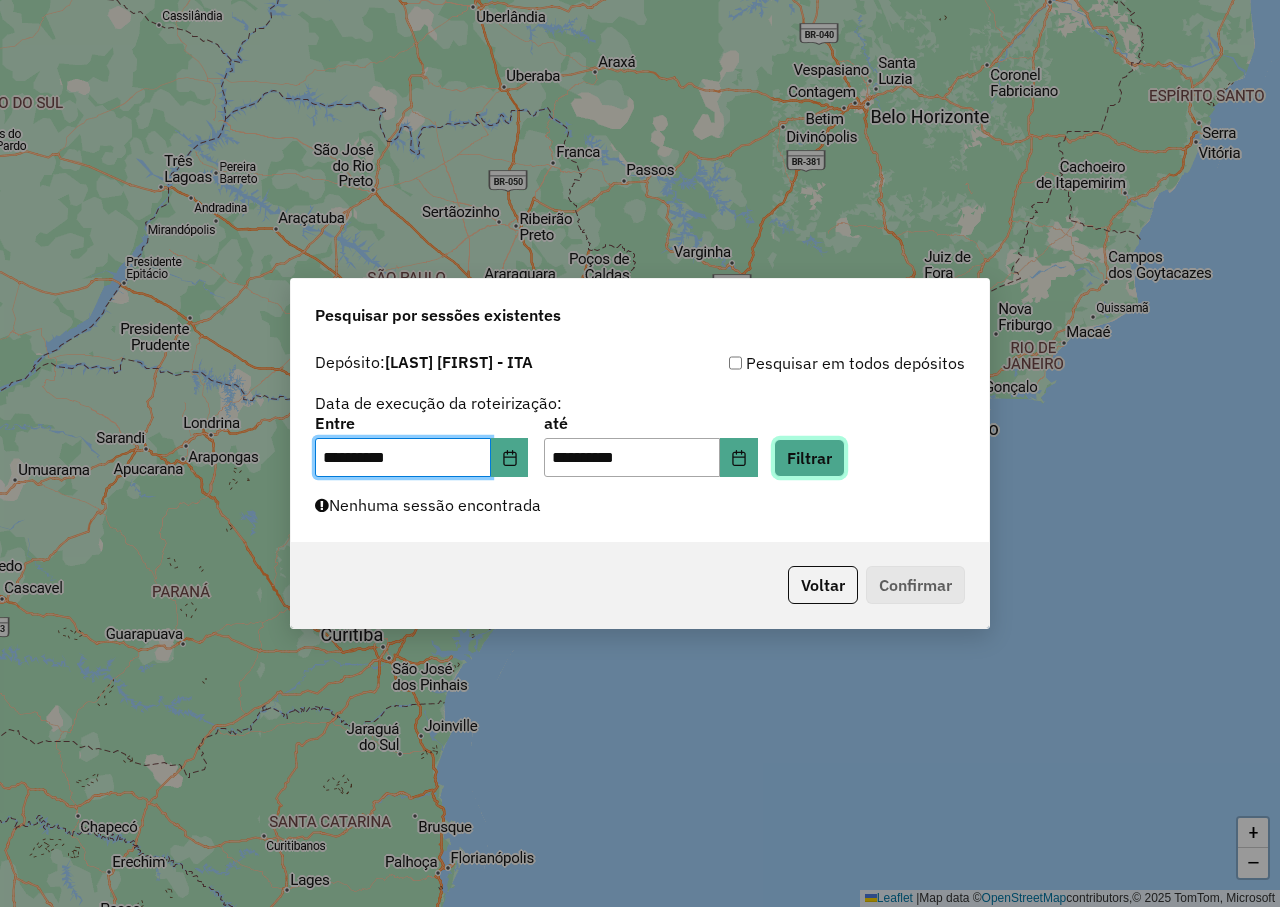 click on "Filtrar" 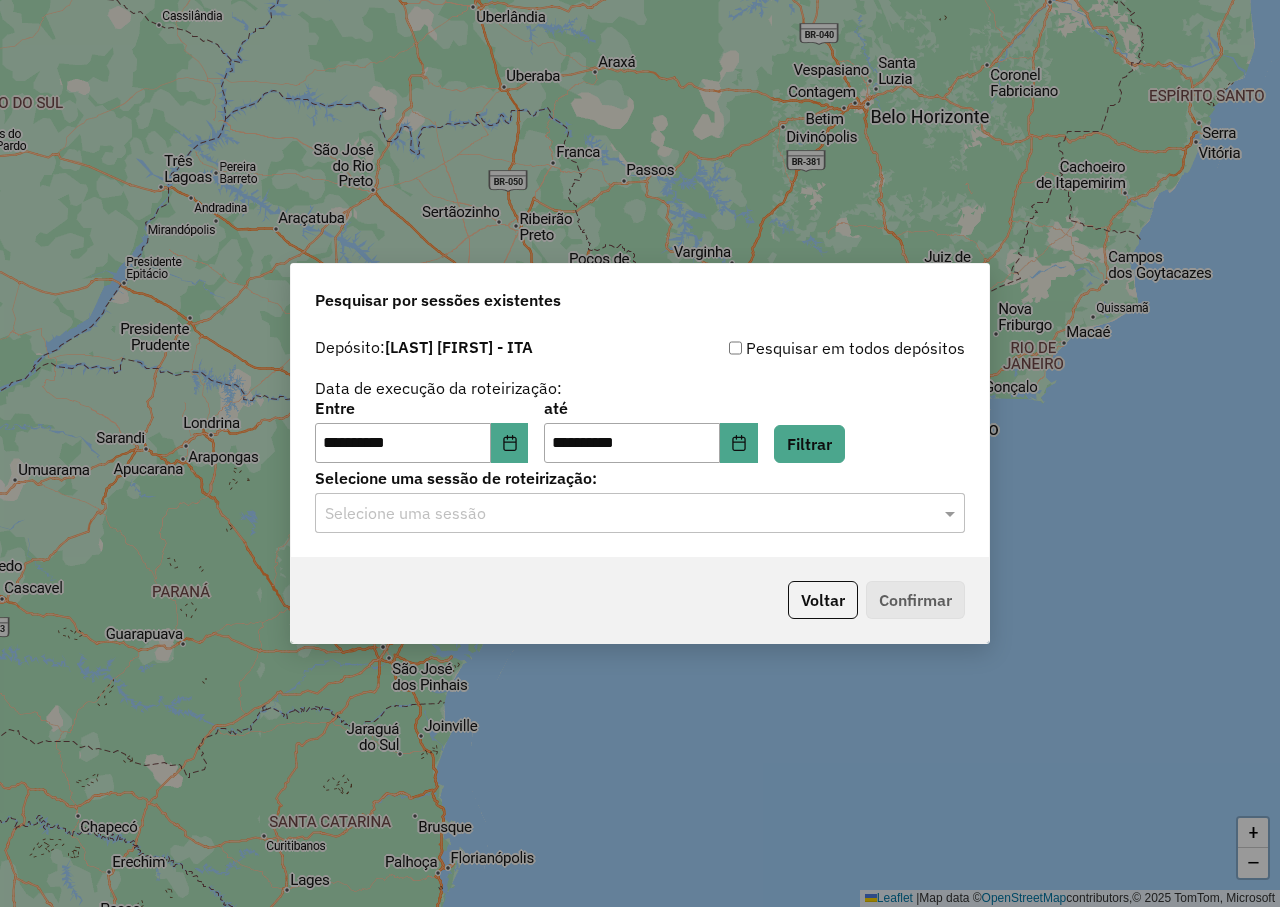 click 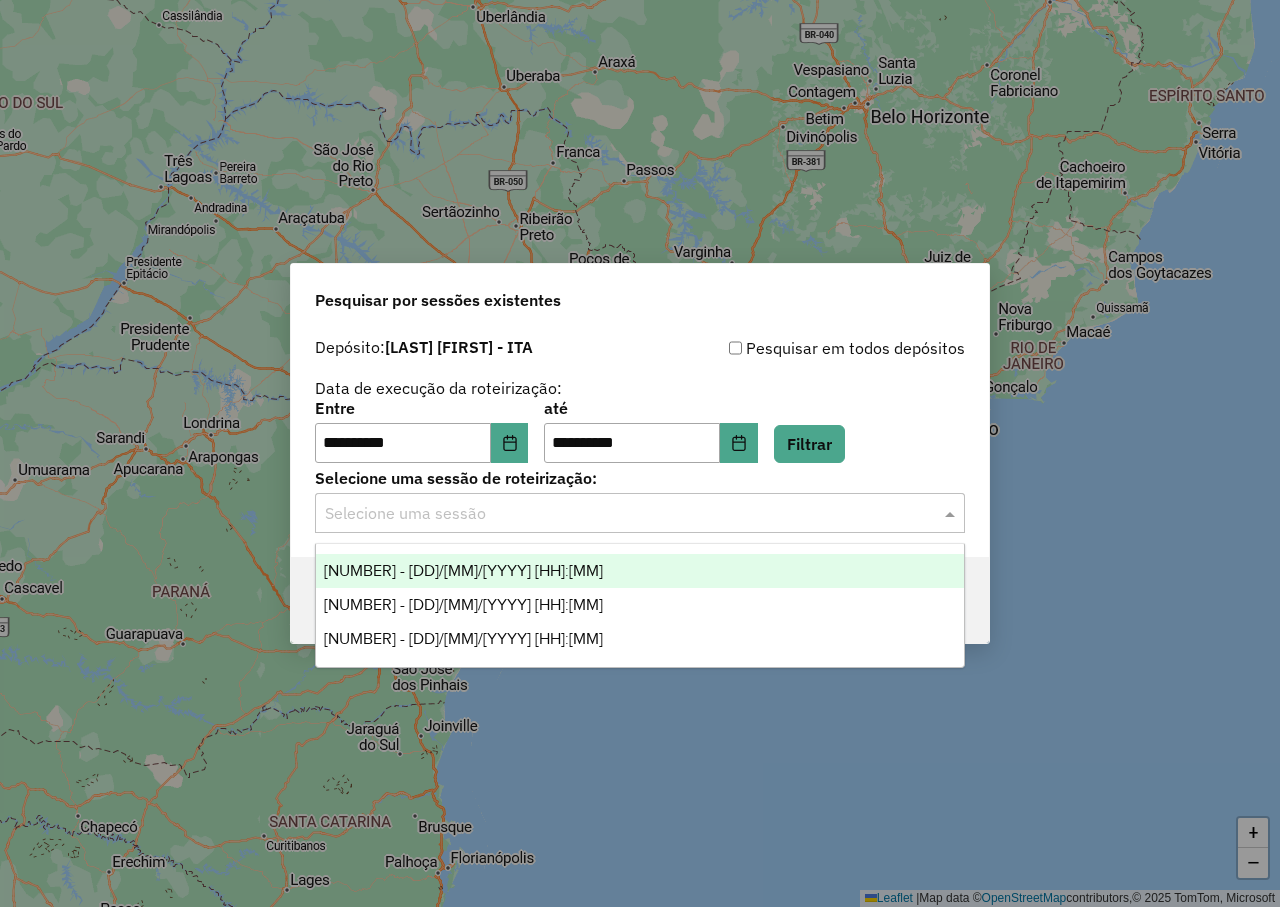 click on "971973 - 30/07/2025 17:46" at bounding box center (463, 570) 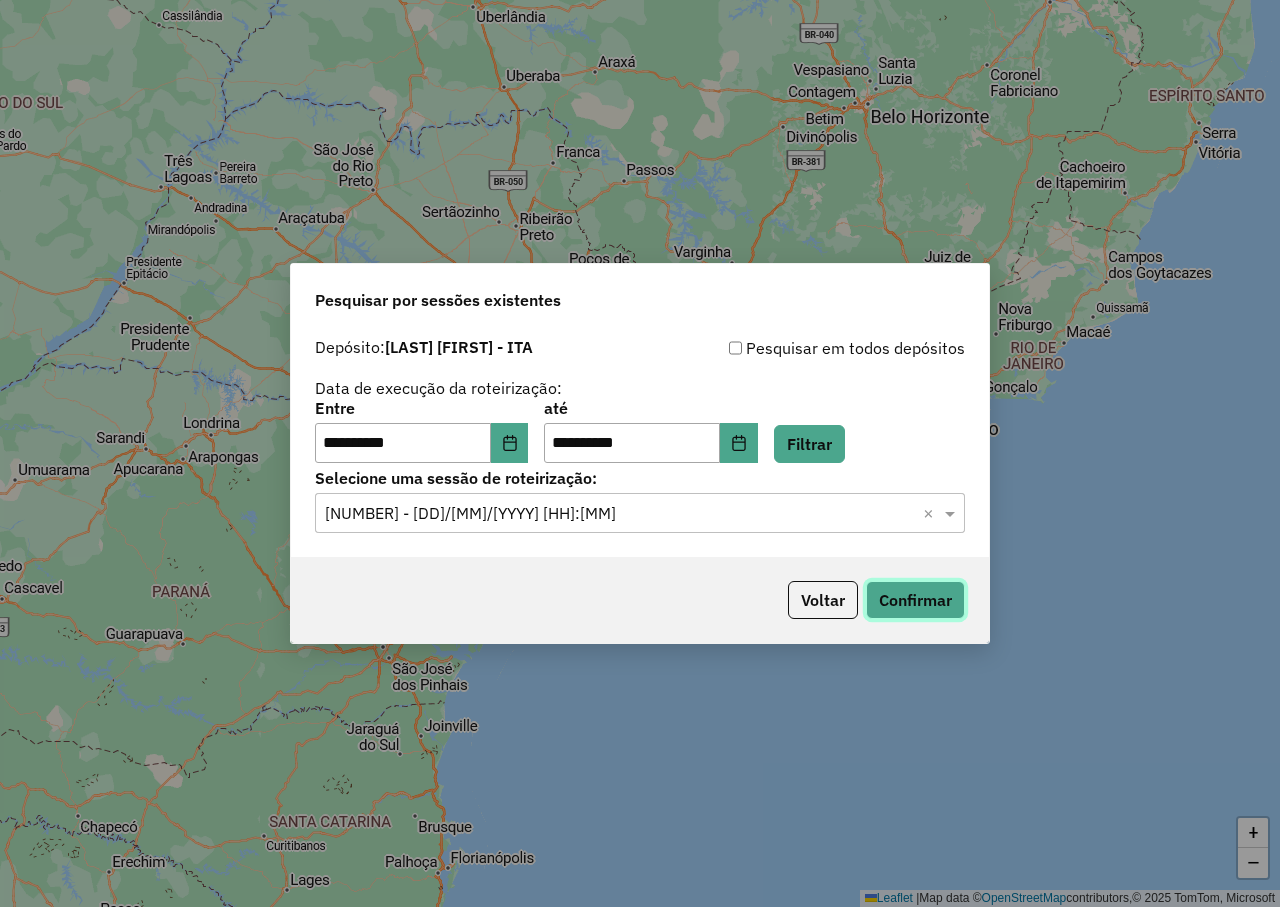 click on "Confirmar" 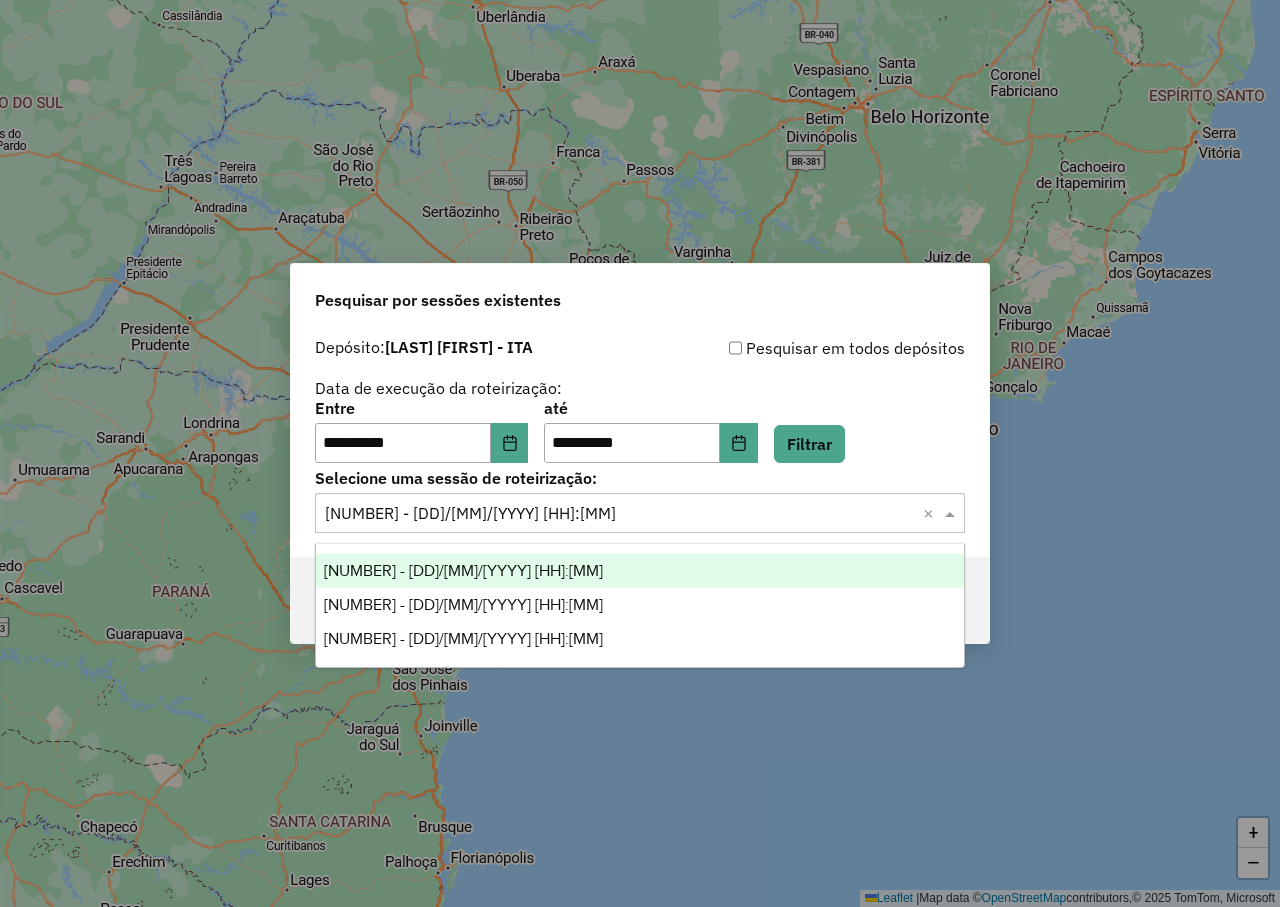 click 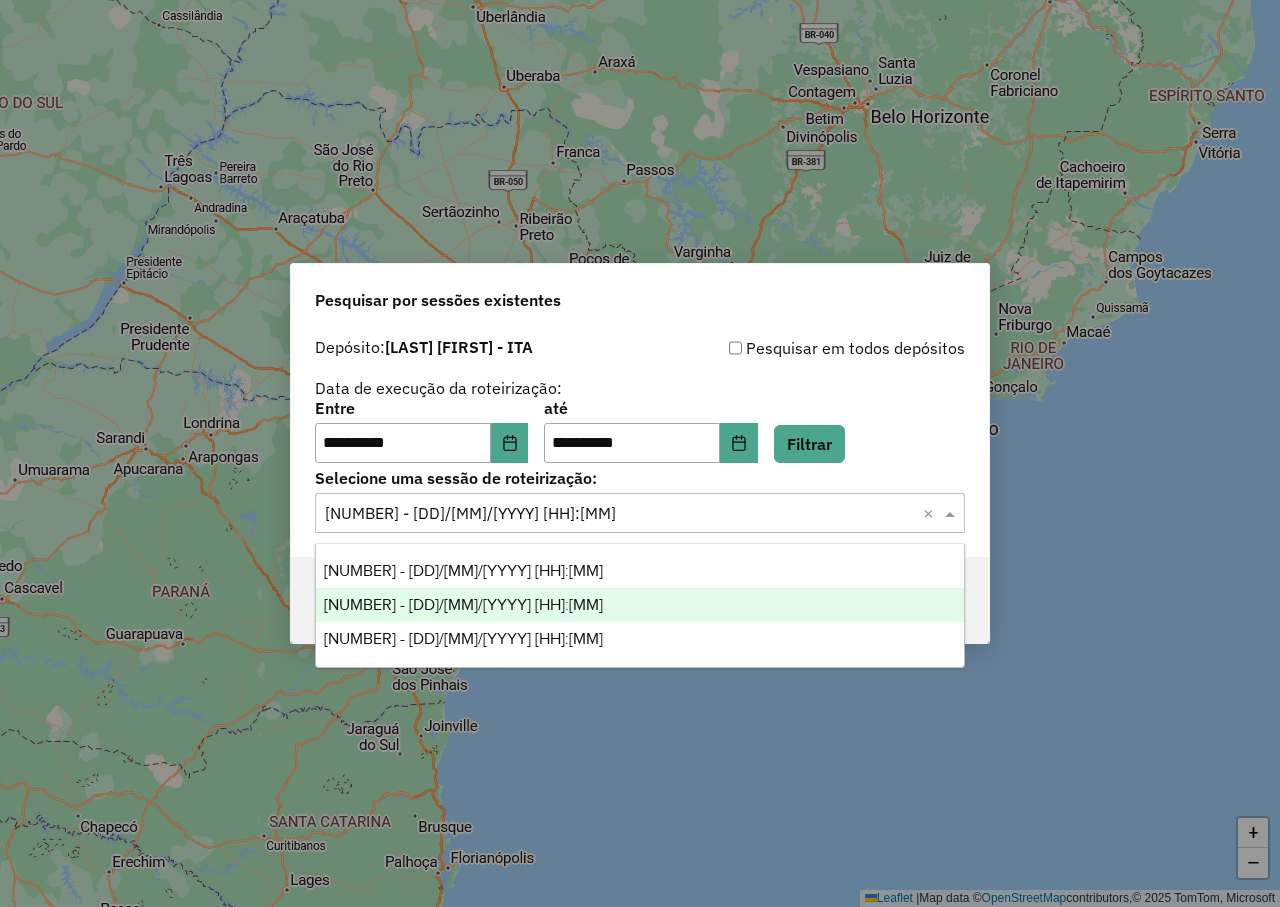 click on "972600 - 31/07/2025 17:49" at bounding box center [463, 604] 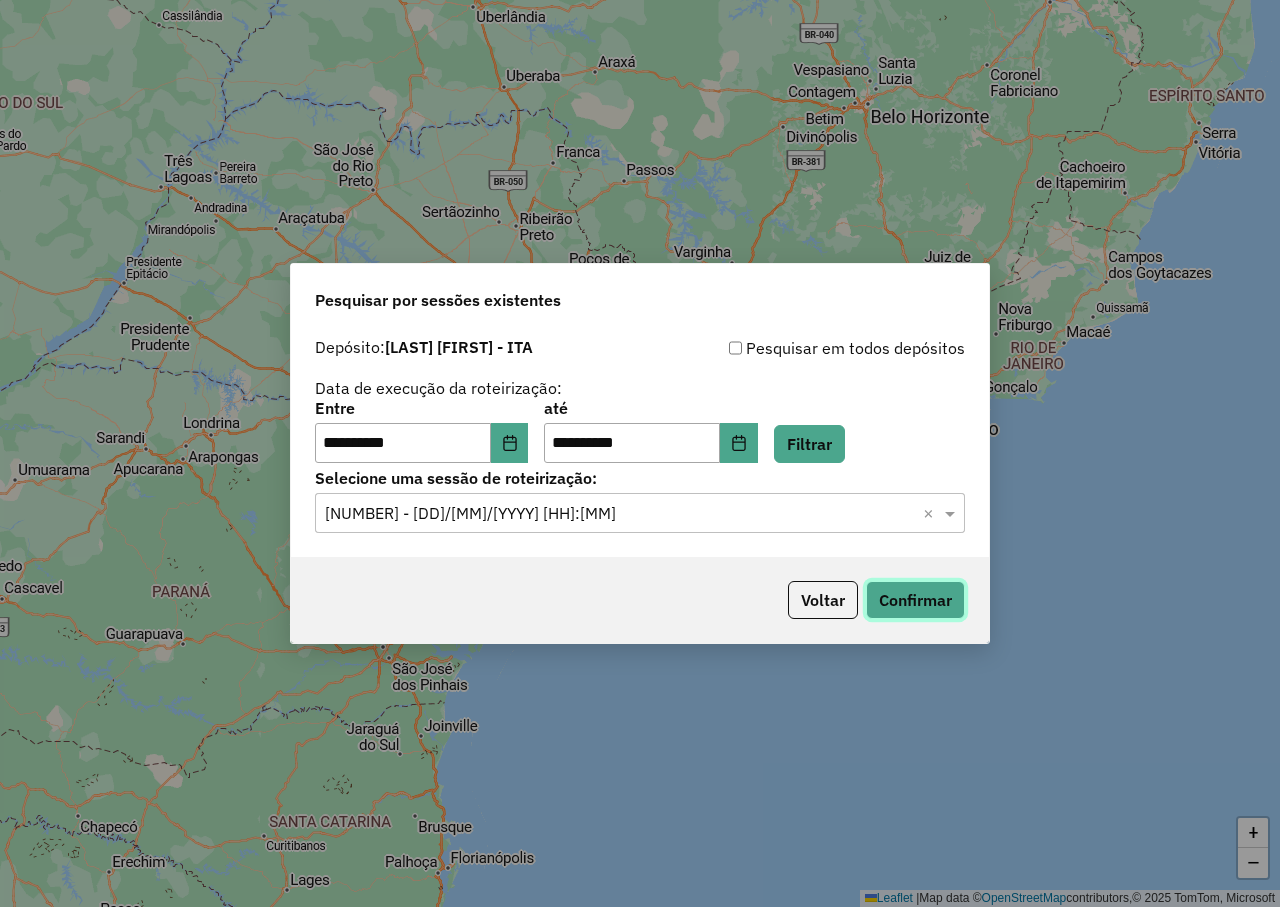 click on "Confirmar" 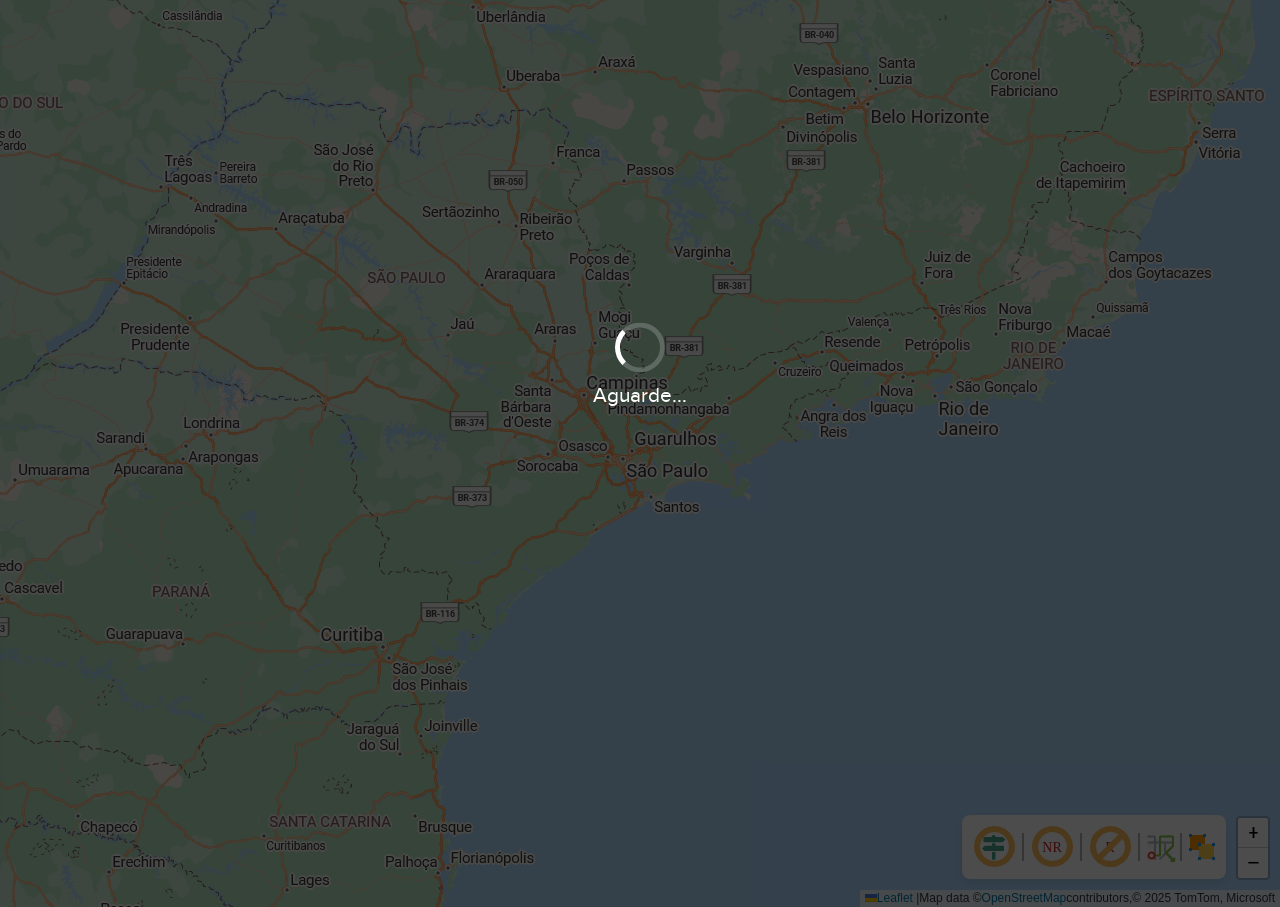 scroll, scrollTop: 0, scrollLeft: 0, axis: both 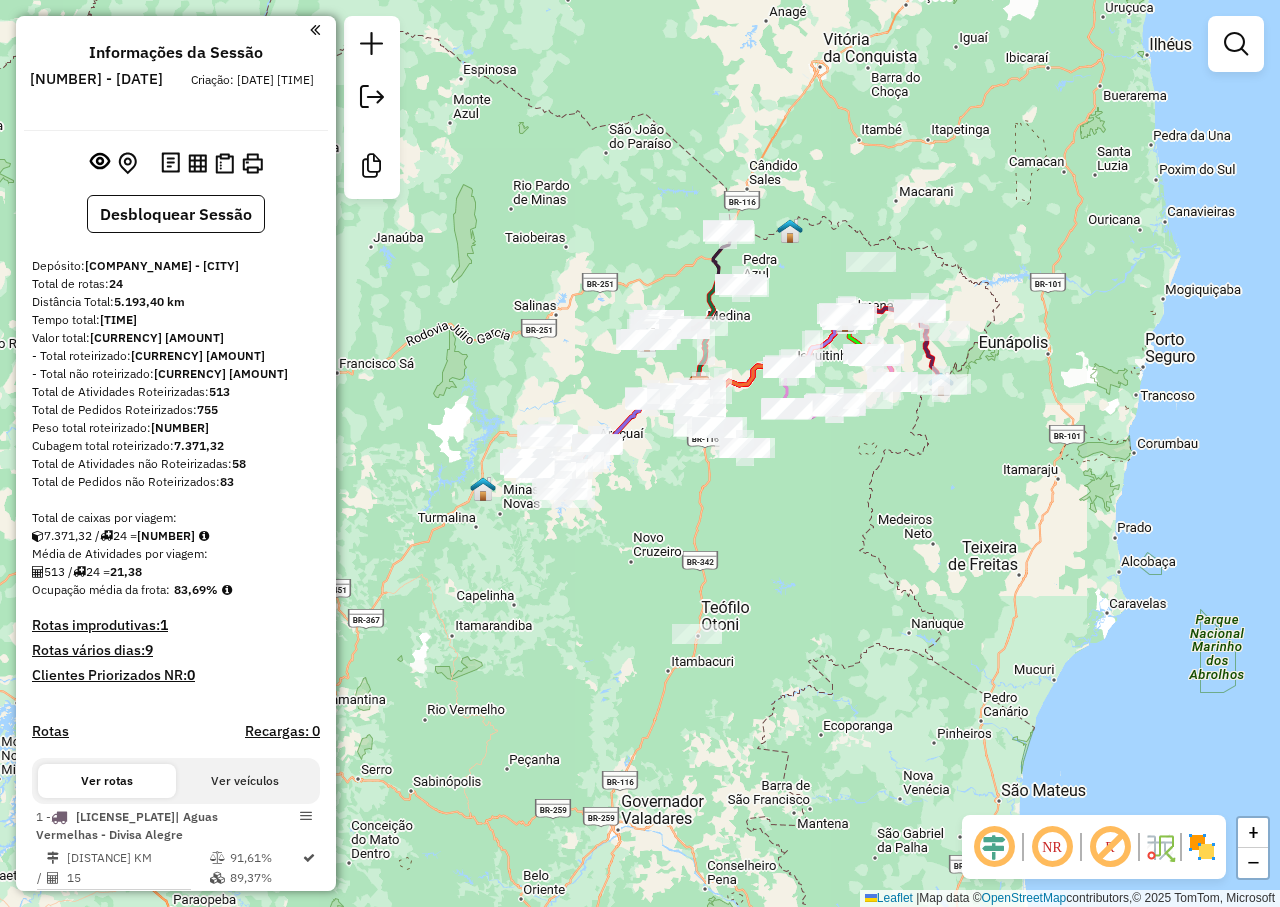 drag, startPoint x: 780, startPoint y: 214, endPoint x: 737, endPoint y: 311, distance: 106.10372 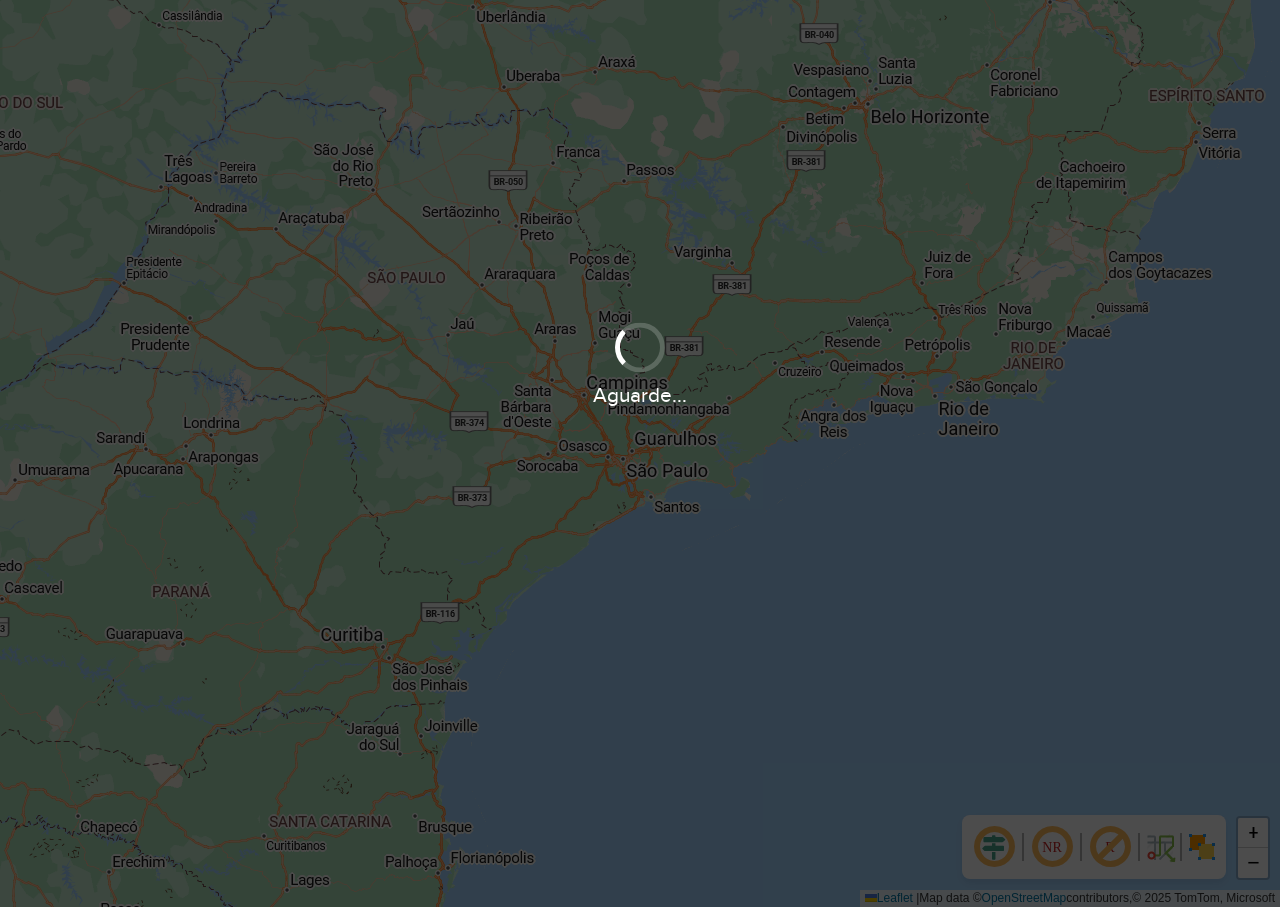 scroll, scrollTop: 0, scrollLeft: 0, axis: both 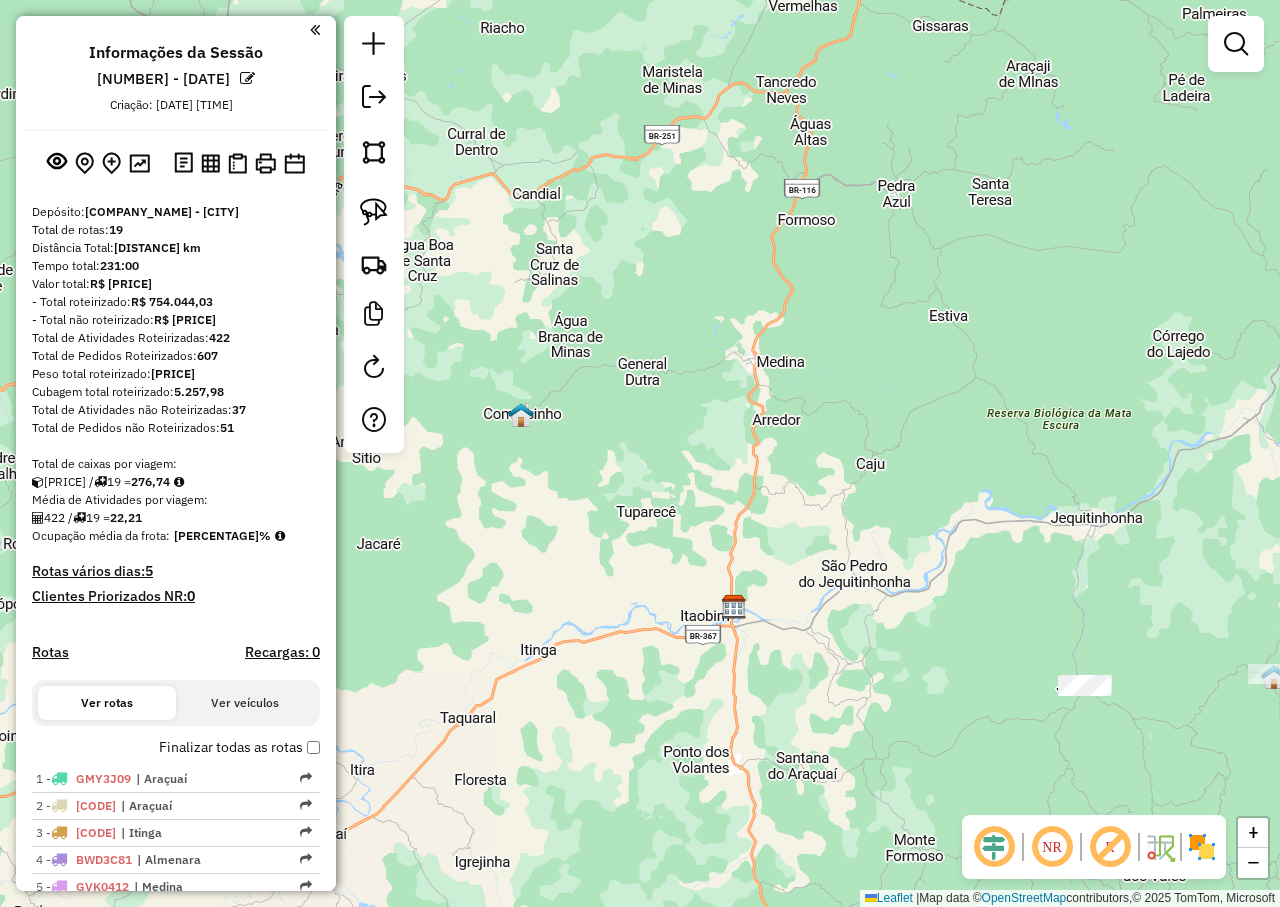drag, startPoint x: 861, startPoint y: 196, endPoint x: 356, endPoint y: 448, distance: 564.3837 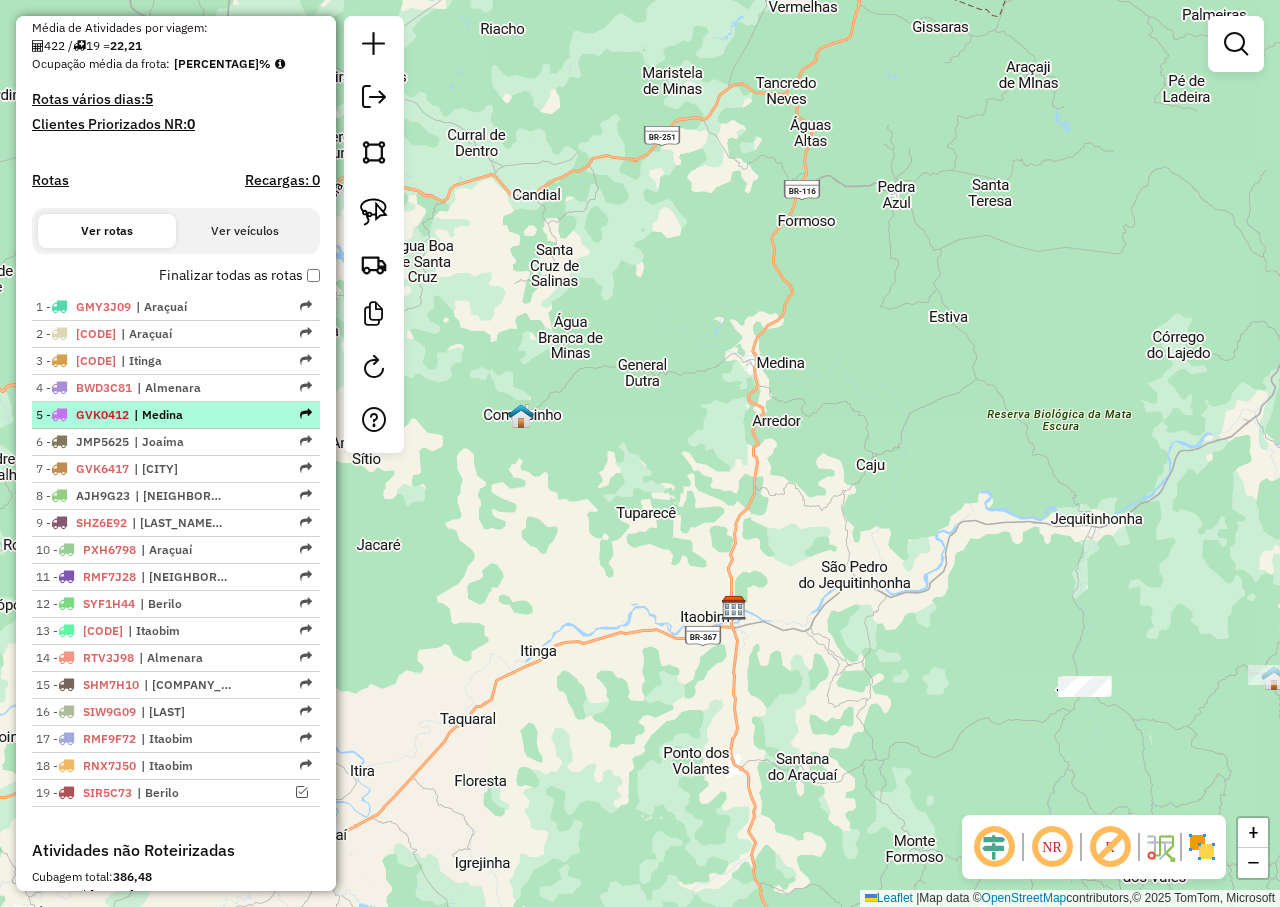 scroll, scrollTop: 500, scrollLeft: 0, axis: vertical 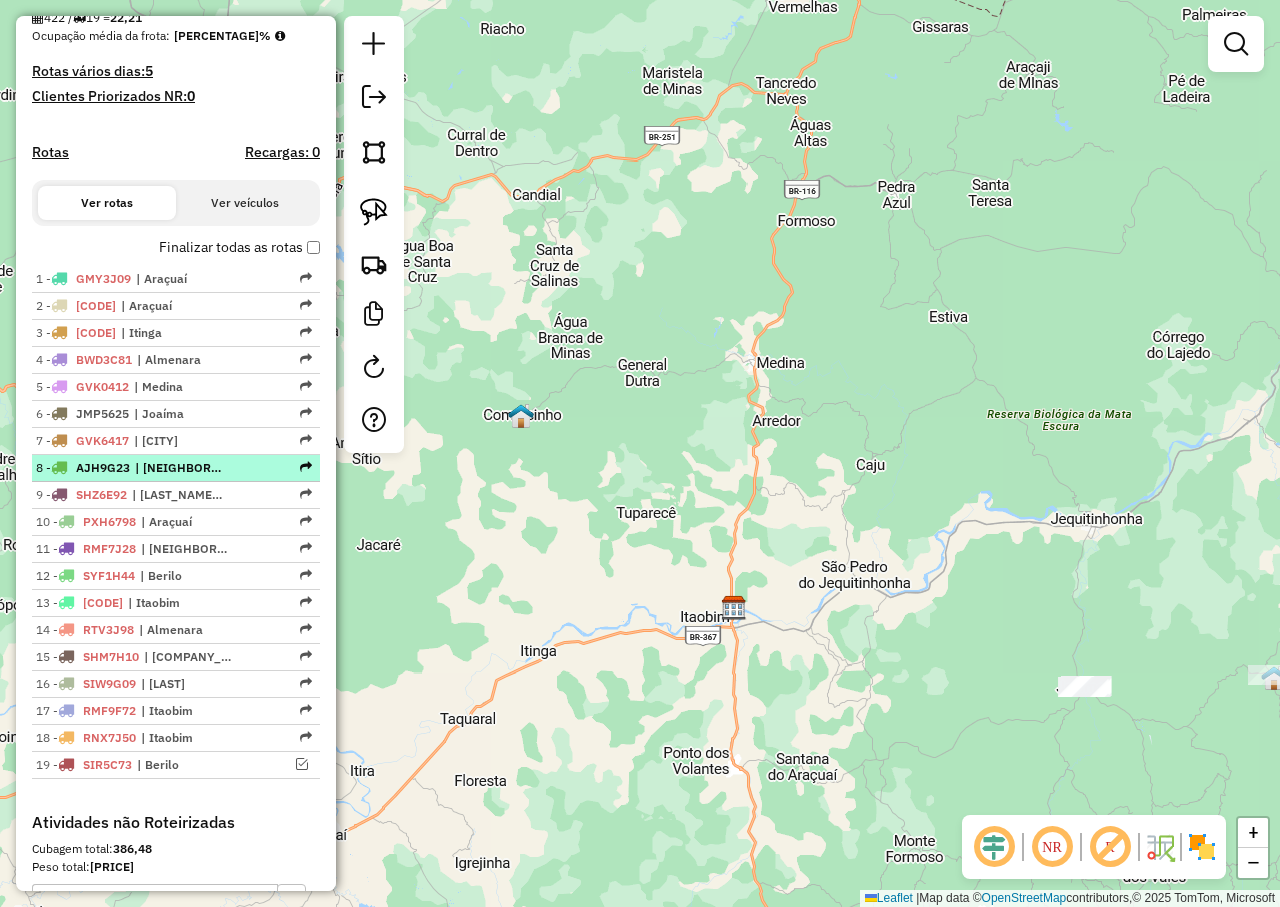 click on "| Aguas Altas    Aguas  Vermelhas" at bounding box center [181, 468] 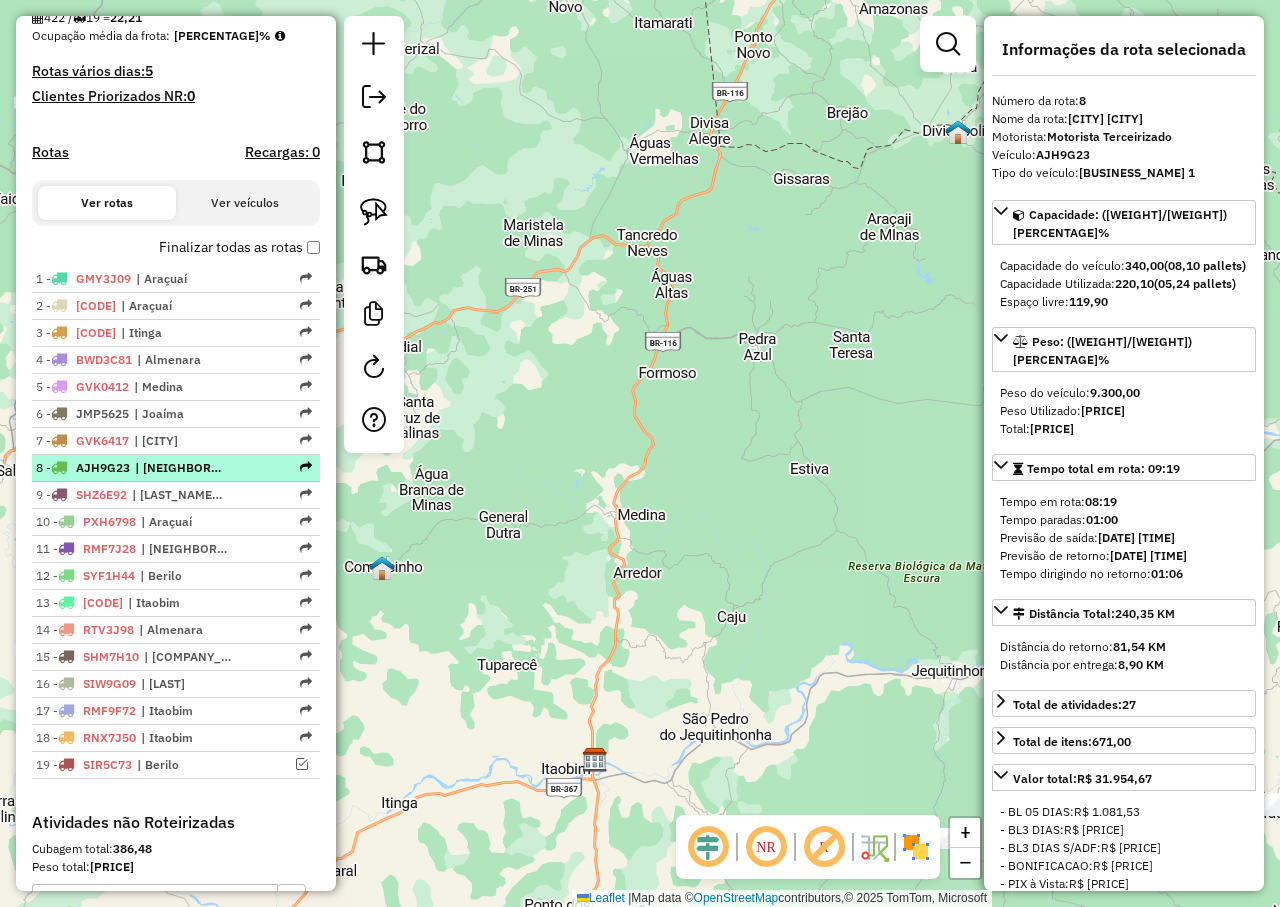 click on "| Aguas Altas    Aguas  Vermelhas" at bounding box center [181, 468] 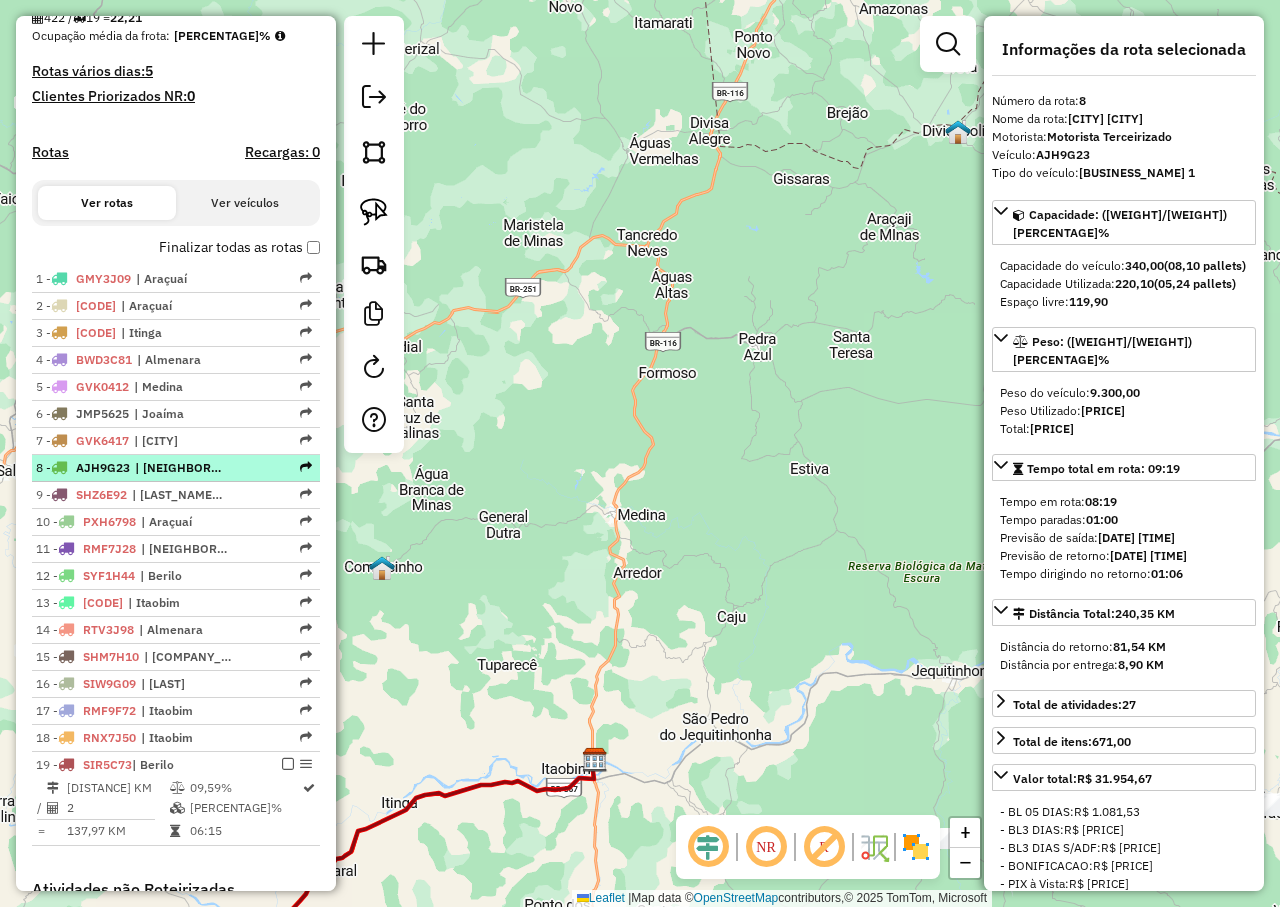 click on "| Aguas Altas    Aguas  Vermelhas" at bounding box center (181, 468) 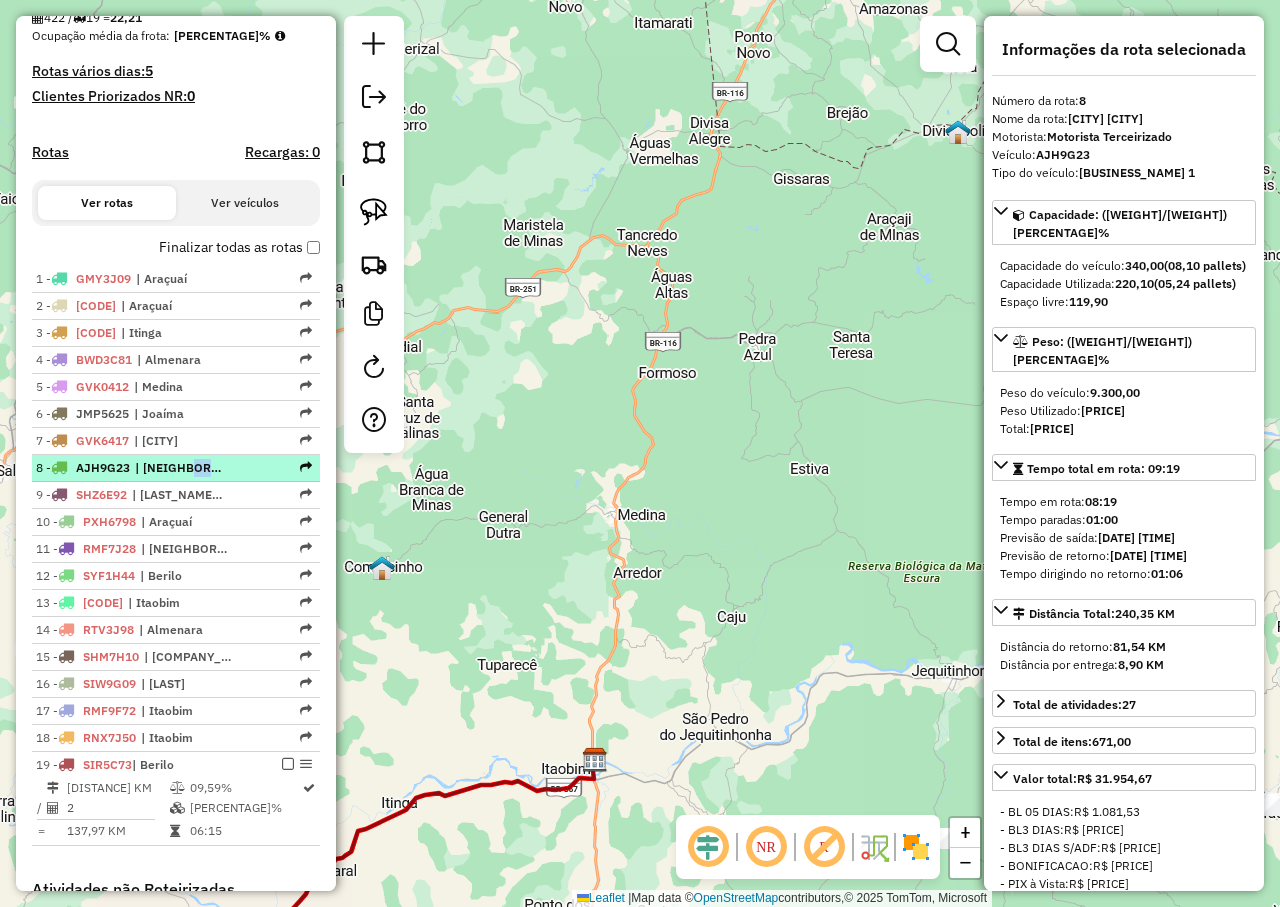 click on "| Aguas Altas    Aguas  Vermelhas" at bounding box center [181, 468] 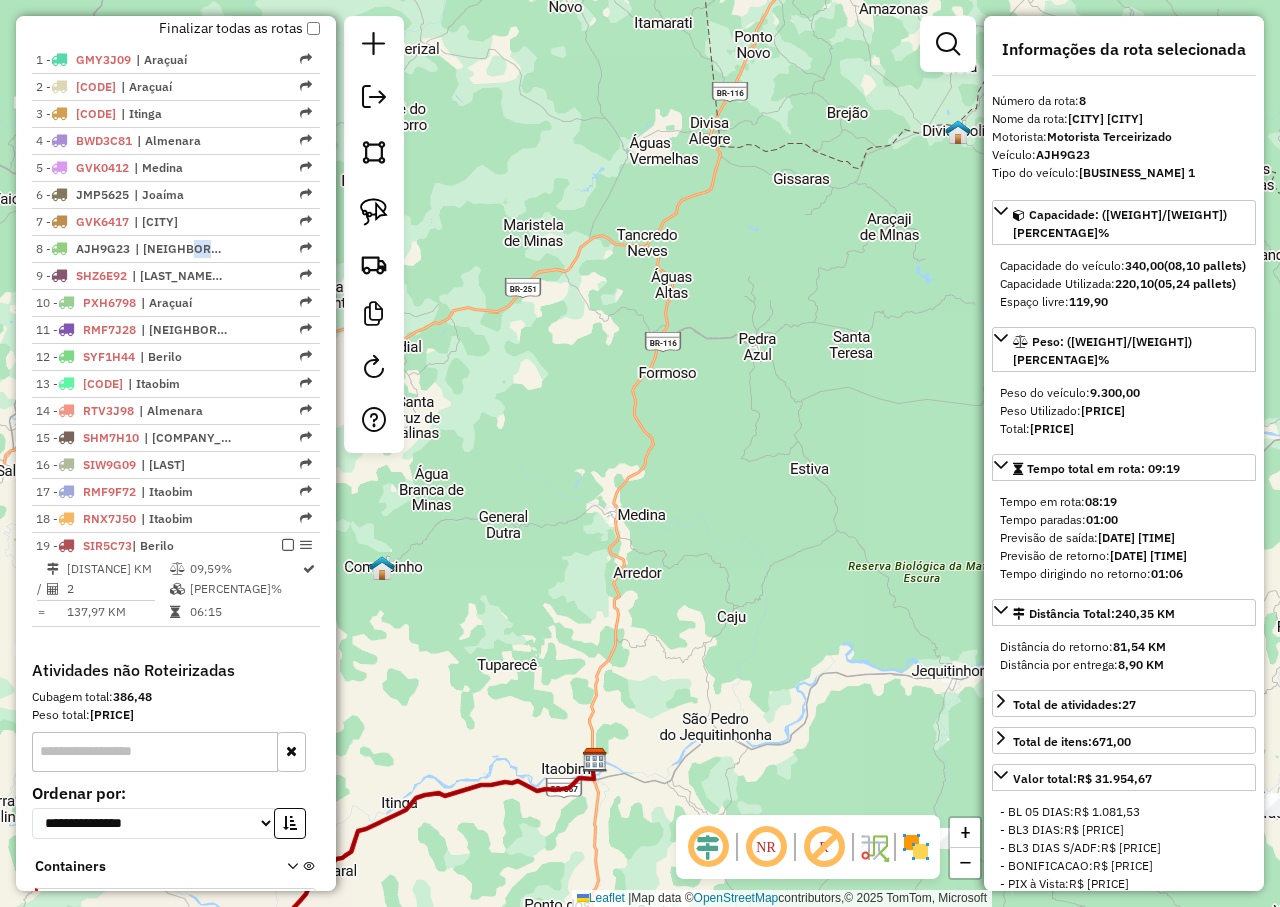 scroll, scrollTop: 848, scrollLeft: 0, axis: vertical 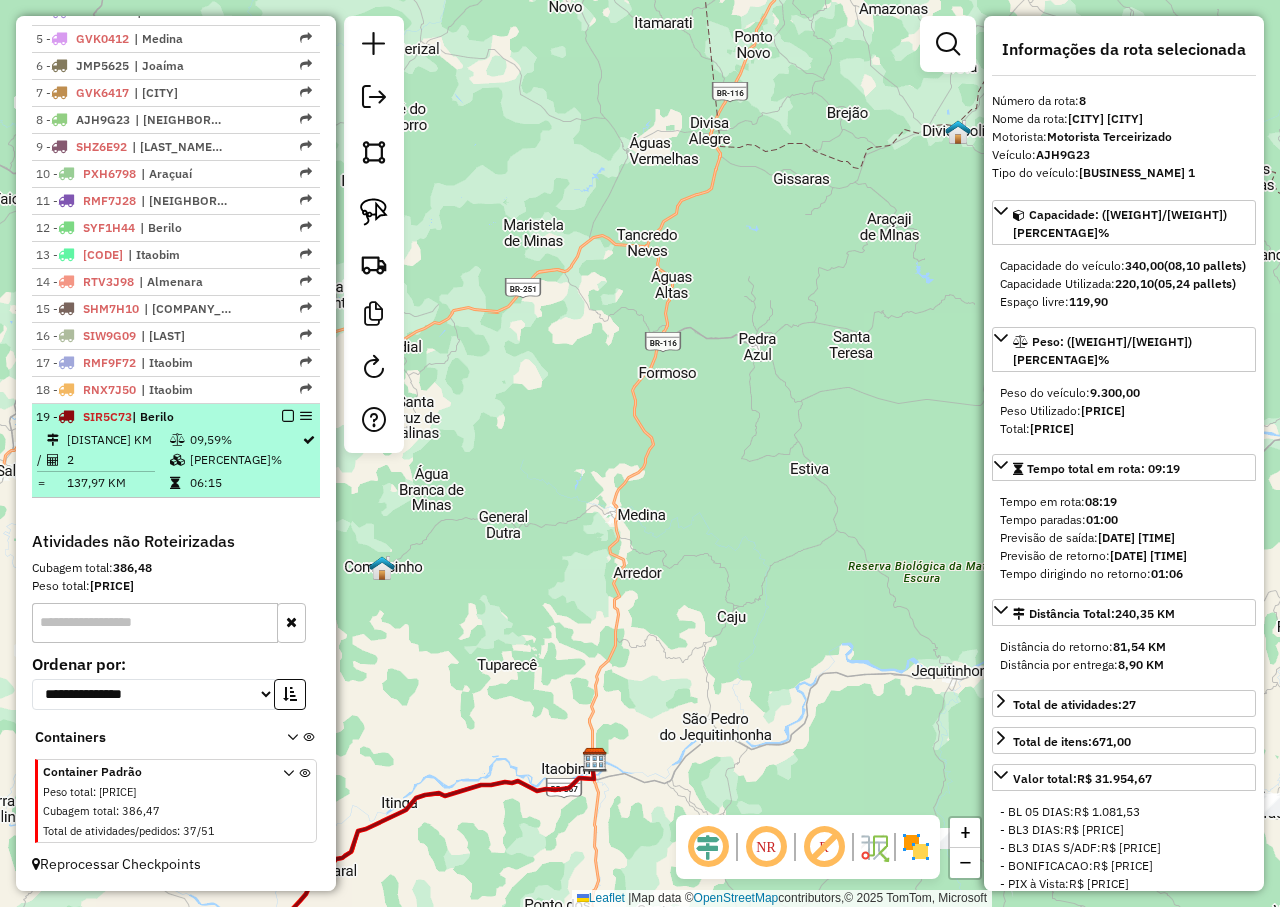 click on "19 -       SIR5C73   | Berilo" at bounding box center [142, 417] 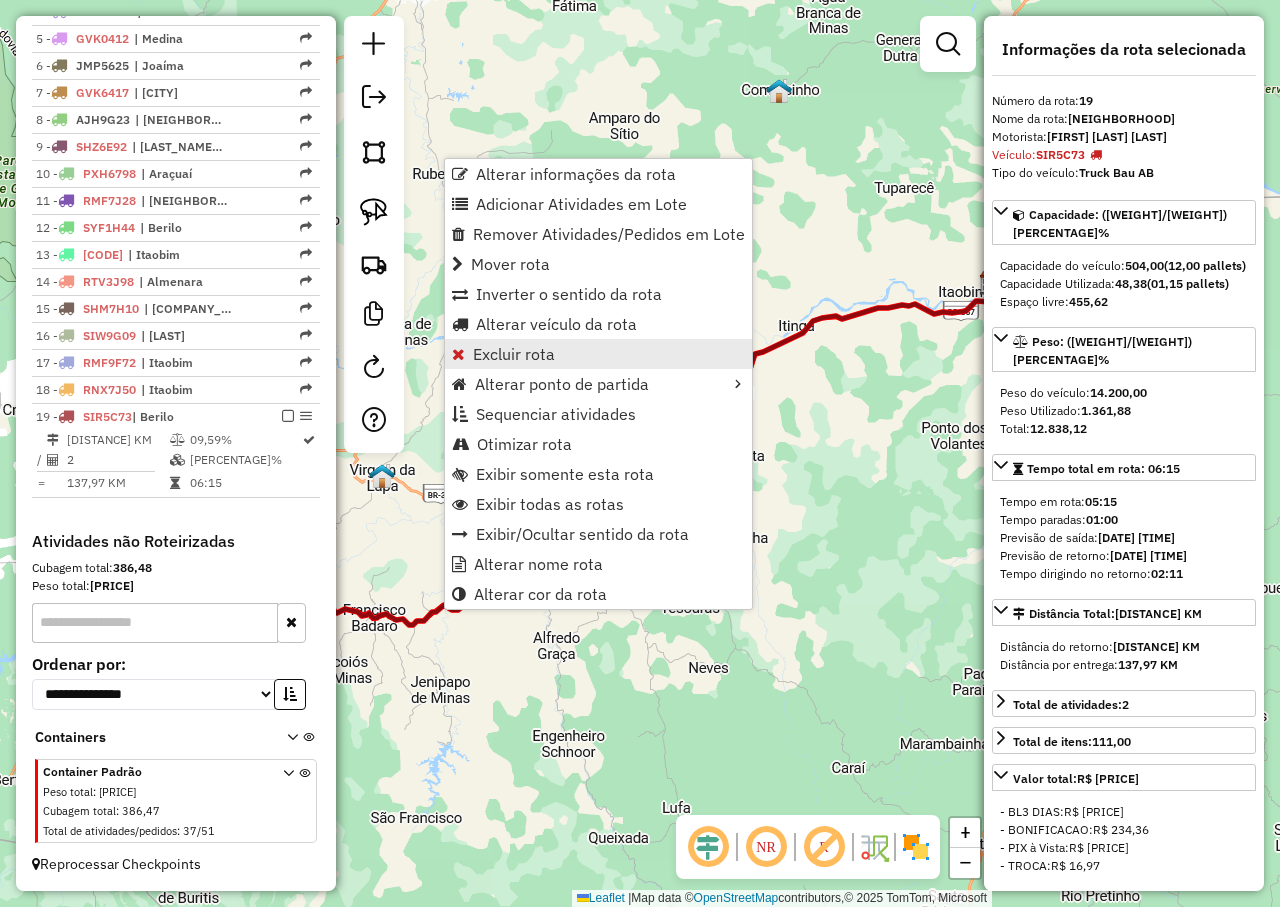 click on "Excluir rota" at bounding box center (514, 354) 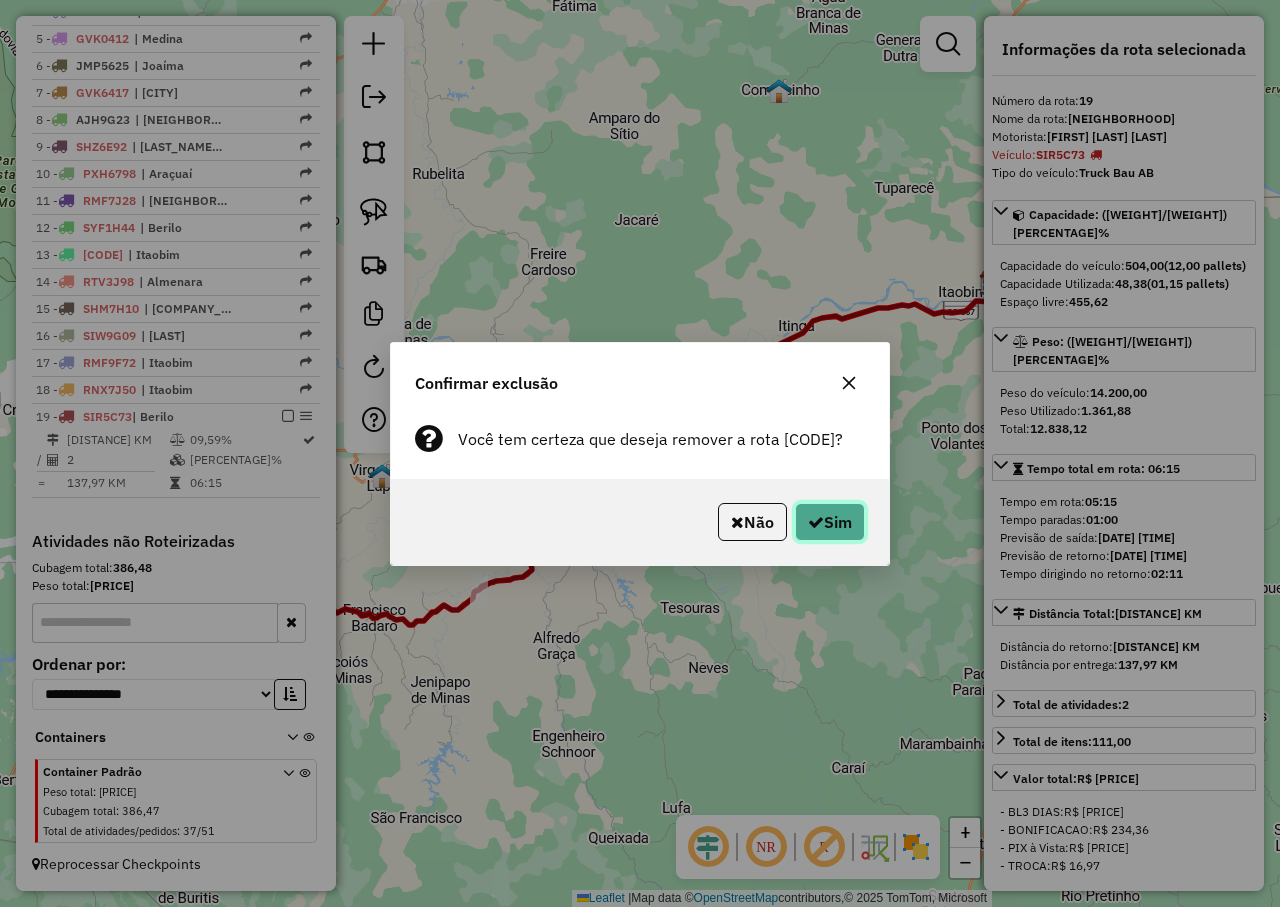 click 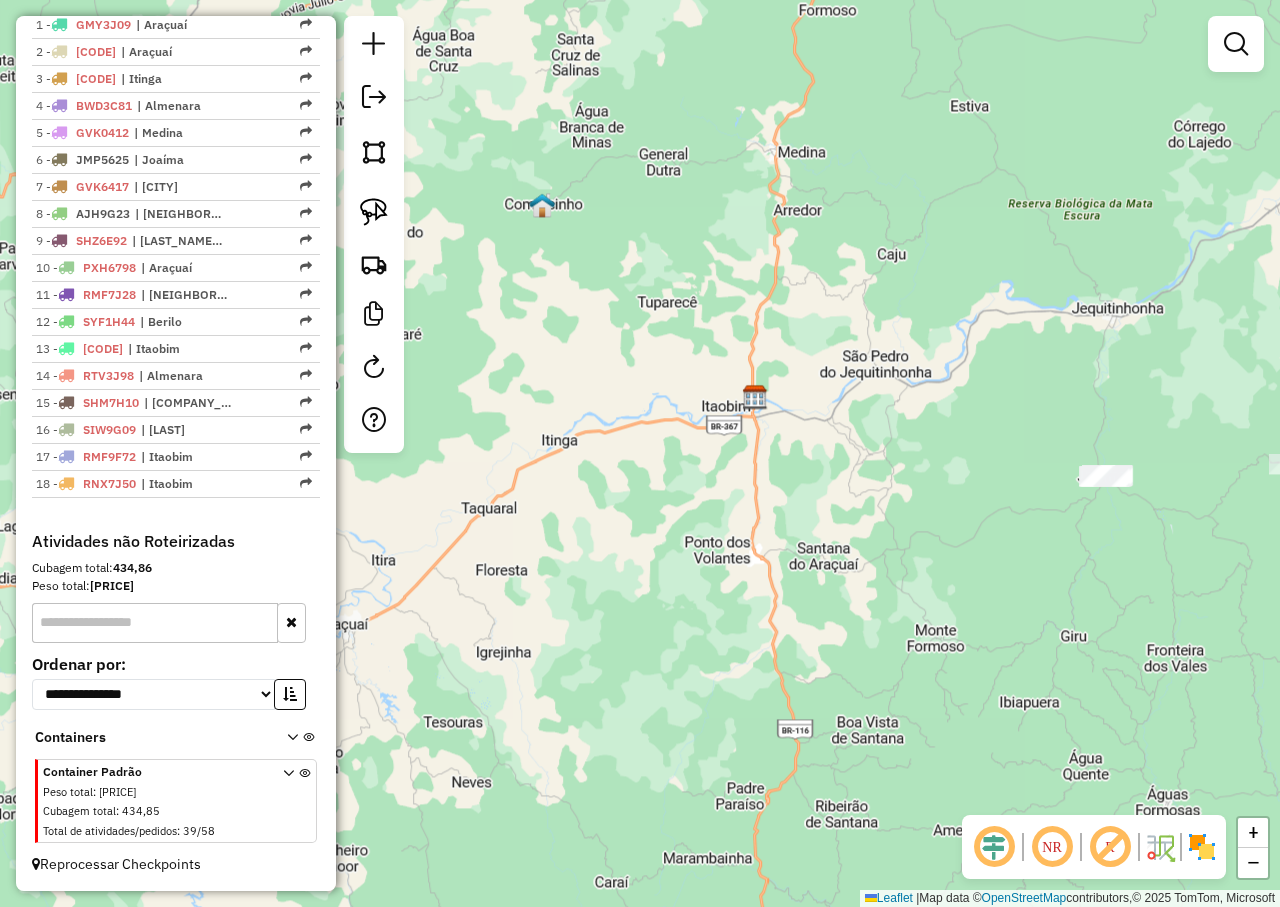 scroll, scrollTop: 754, scrollLeft: 0, axis: vertical 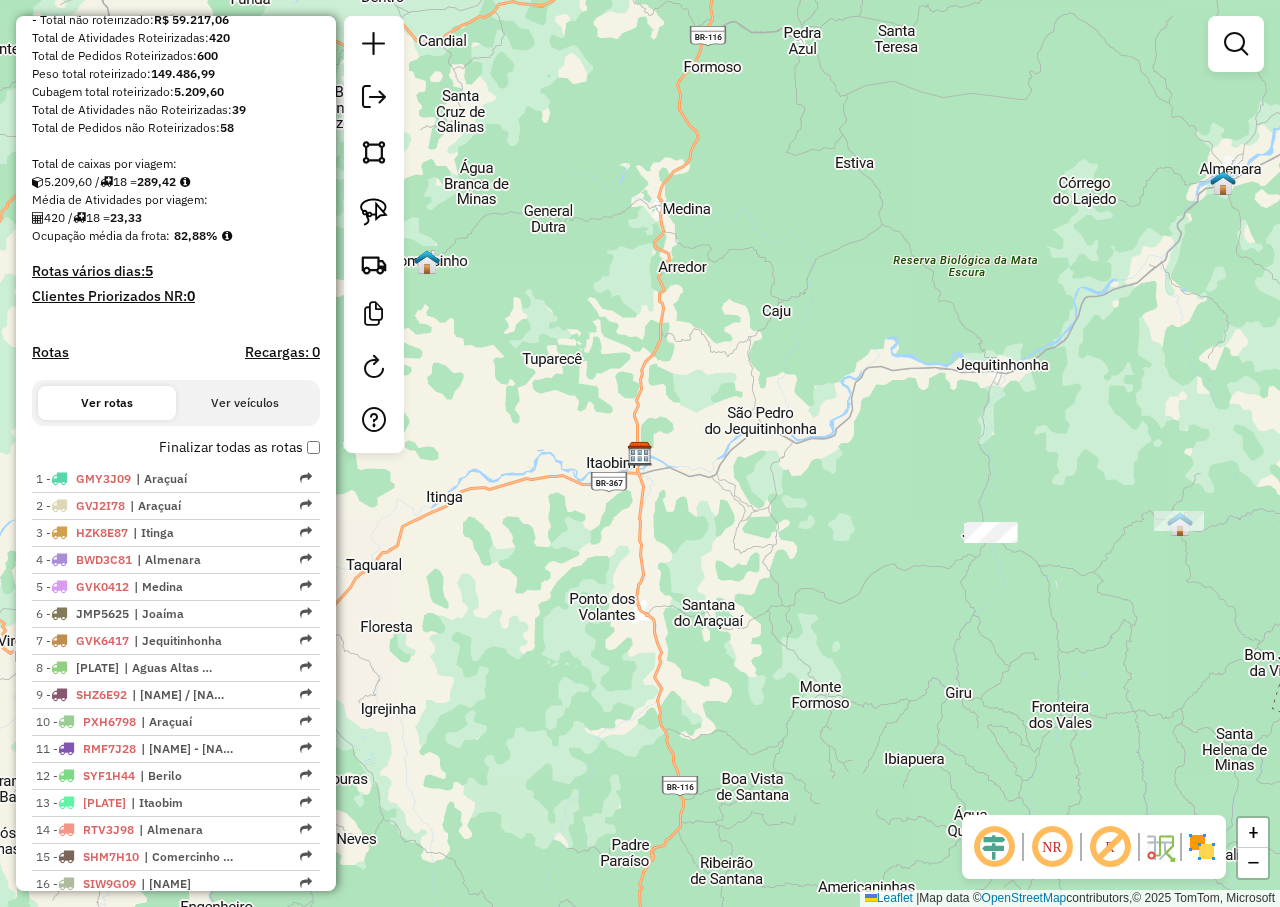 click on "Finalizar todas as rotas" at bounding box center (239, 447) 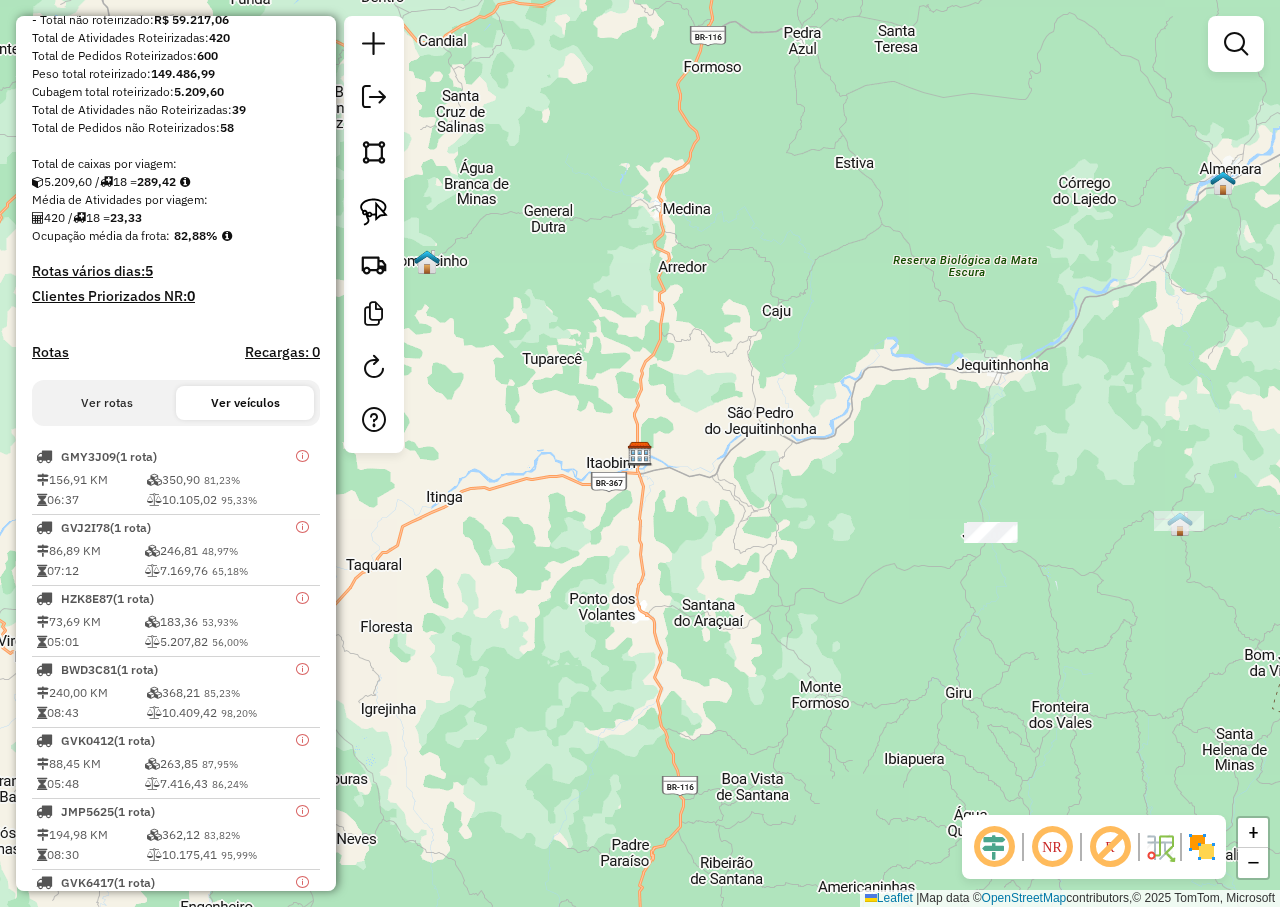click on "Ver rotas   Ver veículos" at bounding box center (176, 403) 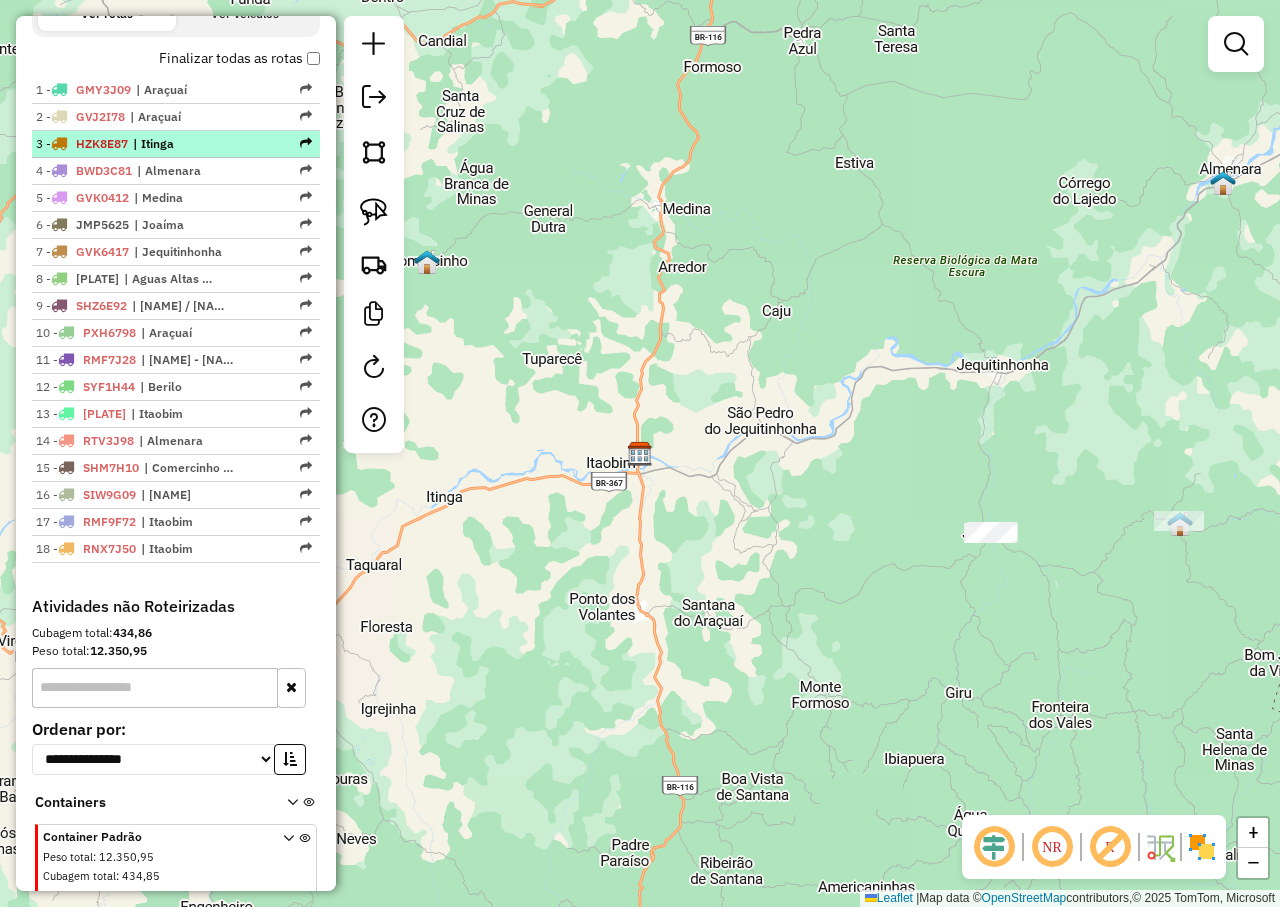scroll, scrollTop: 700, scrollLeft: 0, axis: vertical 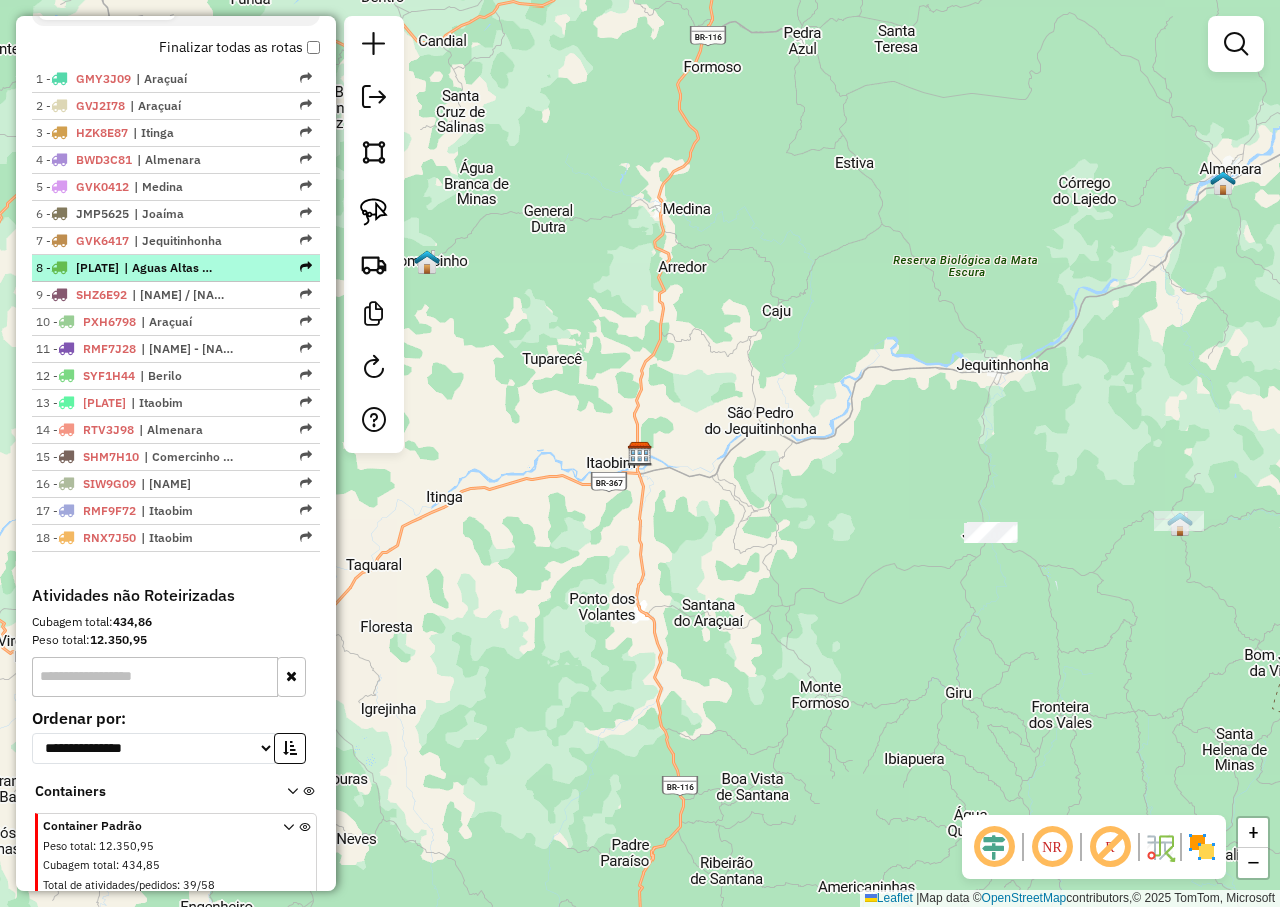 click on "[PLATE]" at bounding box center (97, 267) 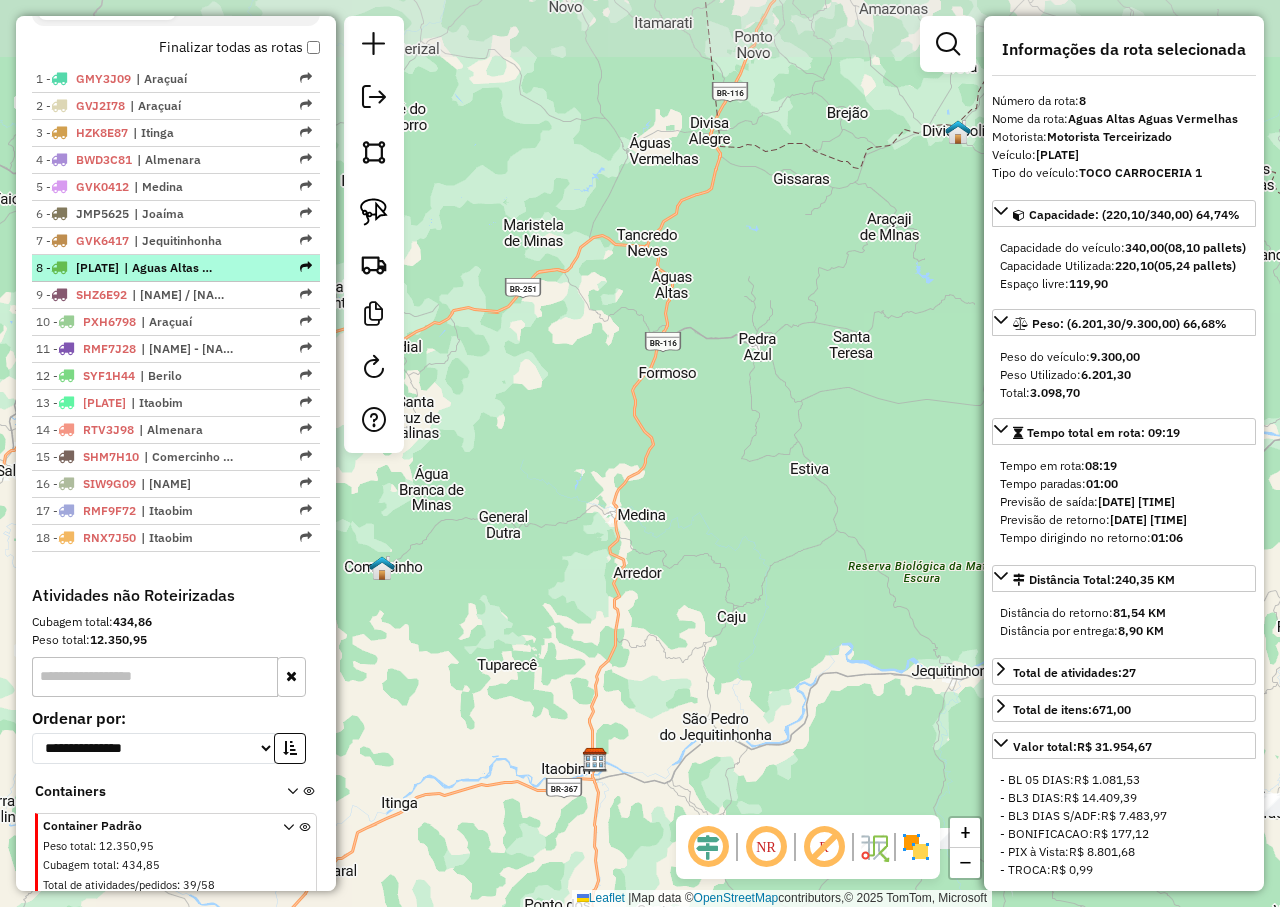 click on "[PLATE]" at bounding box center [97, 267] 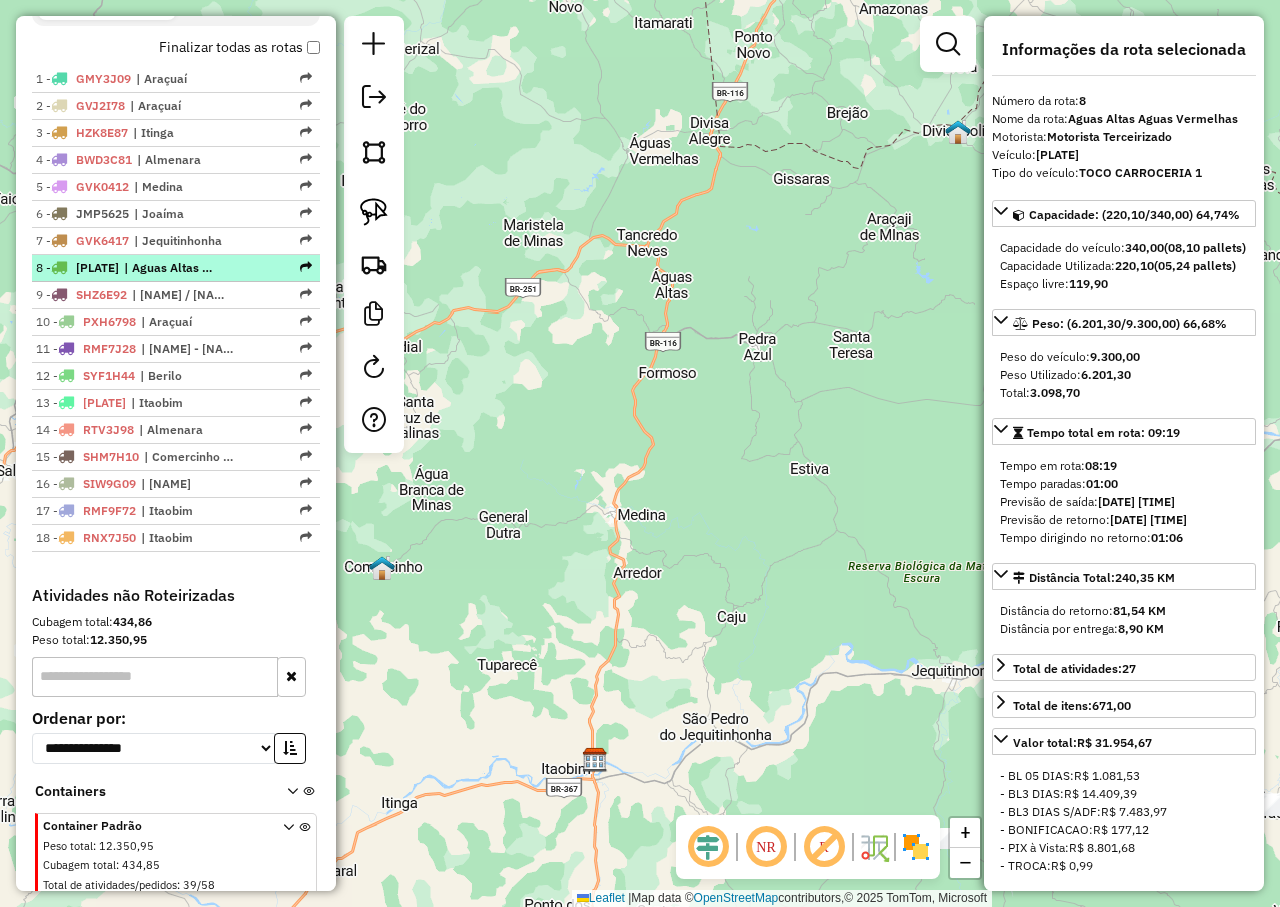 click on "[PLATE]" at bounding box center (97, 267) 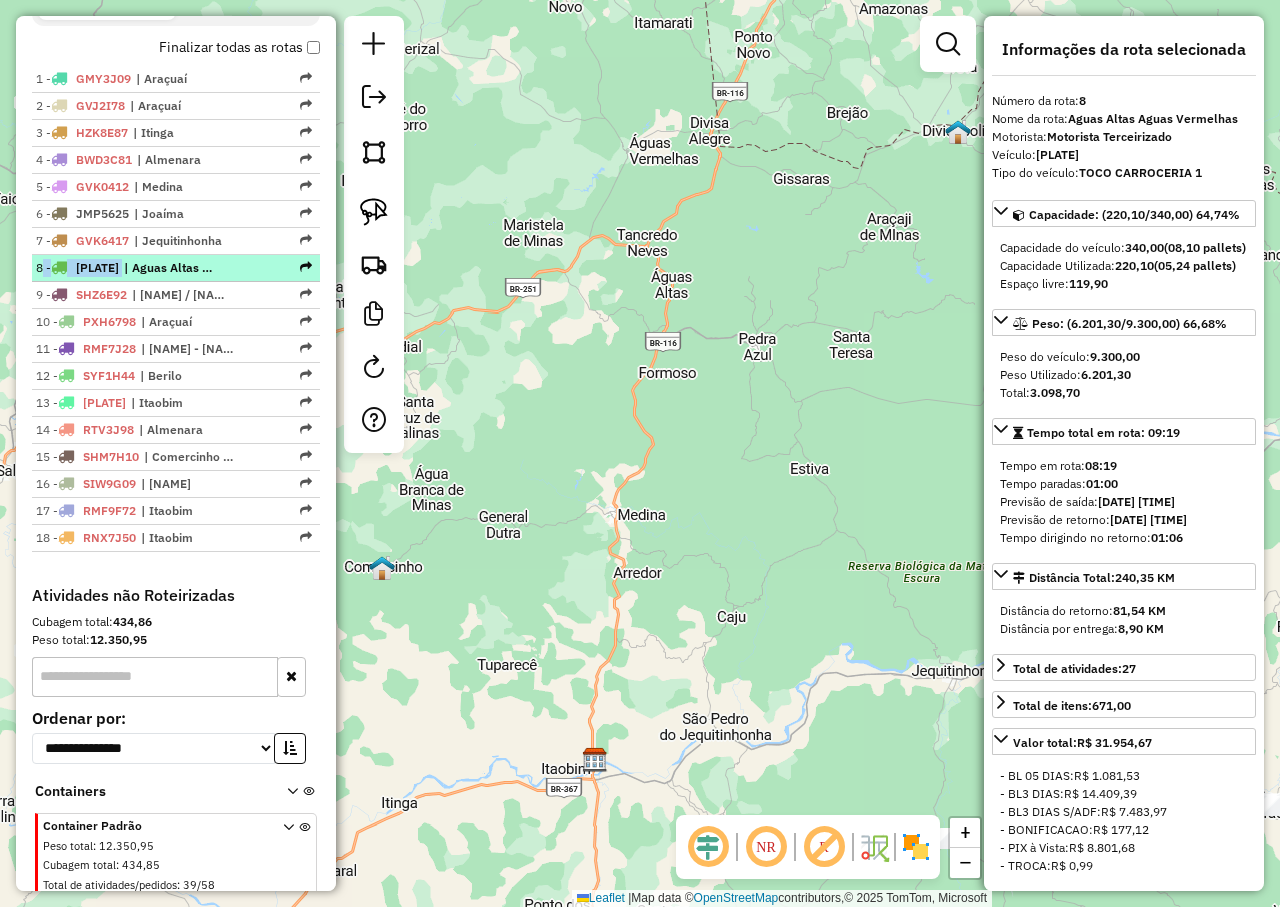 click on "[PLATE]" at bounding box center (97, 267) 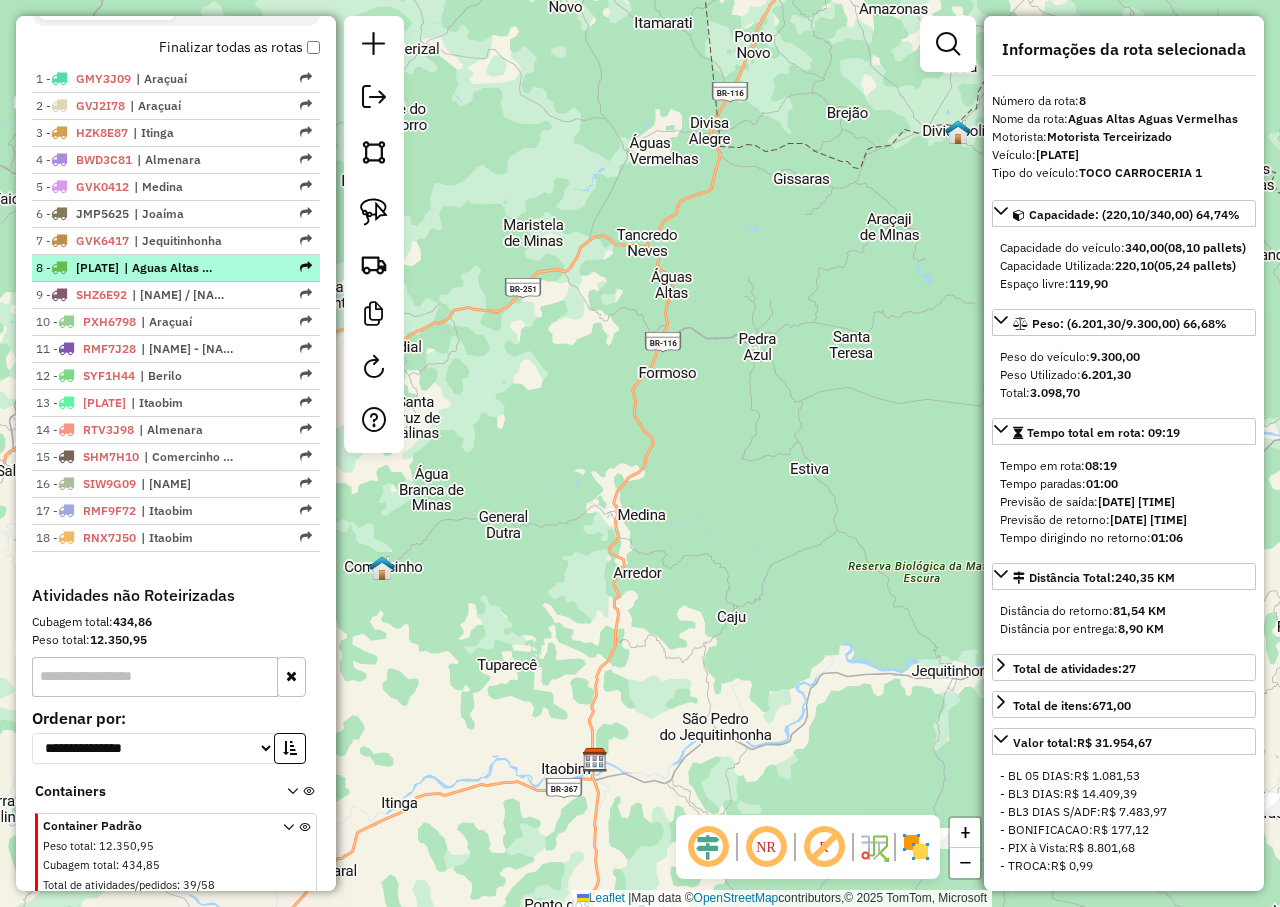 click on "| Aguas Altas    Aguas  Vermelhas" at bounding box center (170, 268) 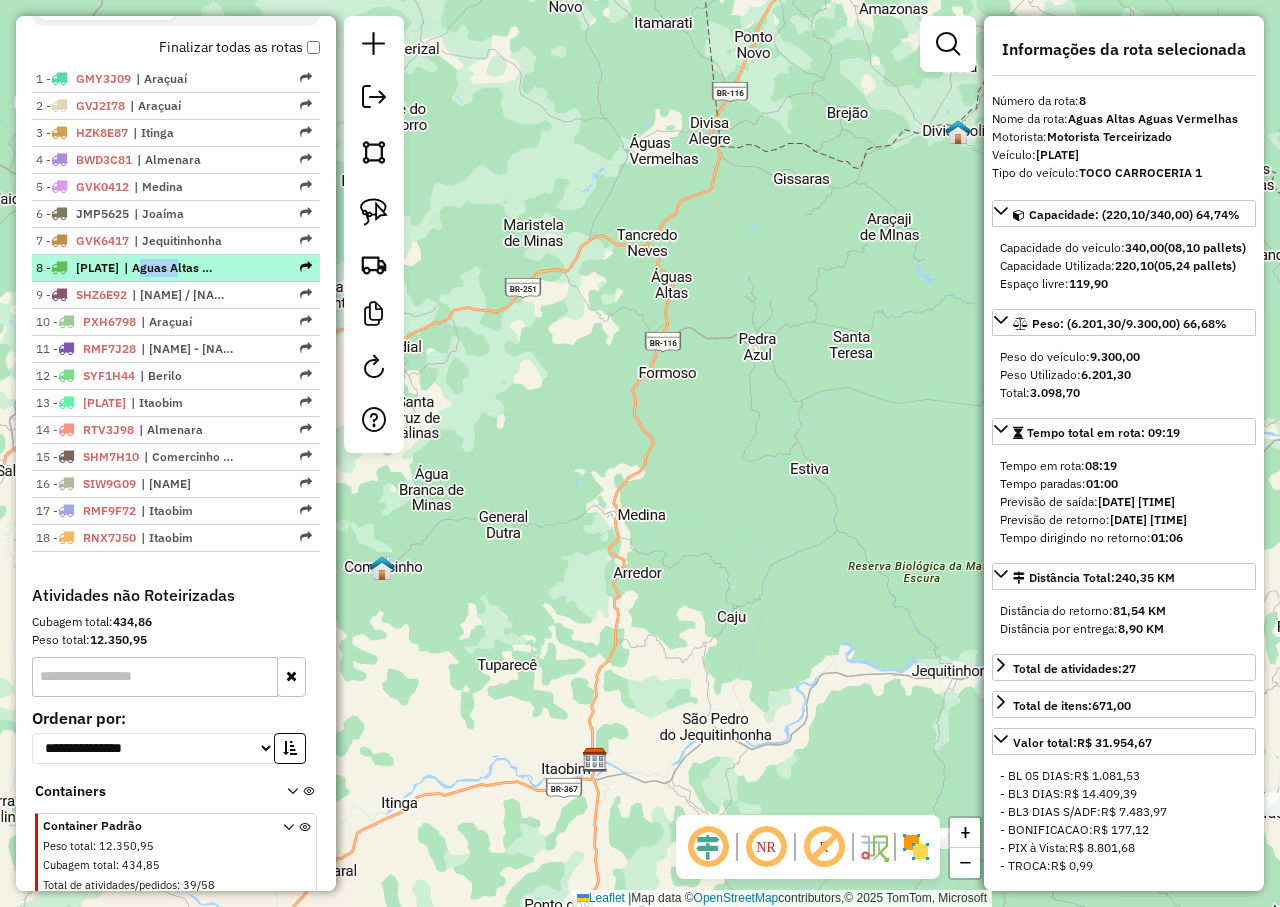 click on "| Aguas Altas    Aguas  Vermelhas" at bounding box center (170, 268) 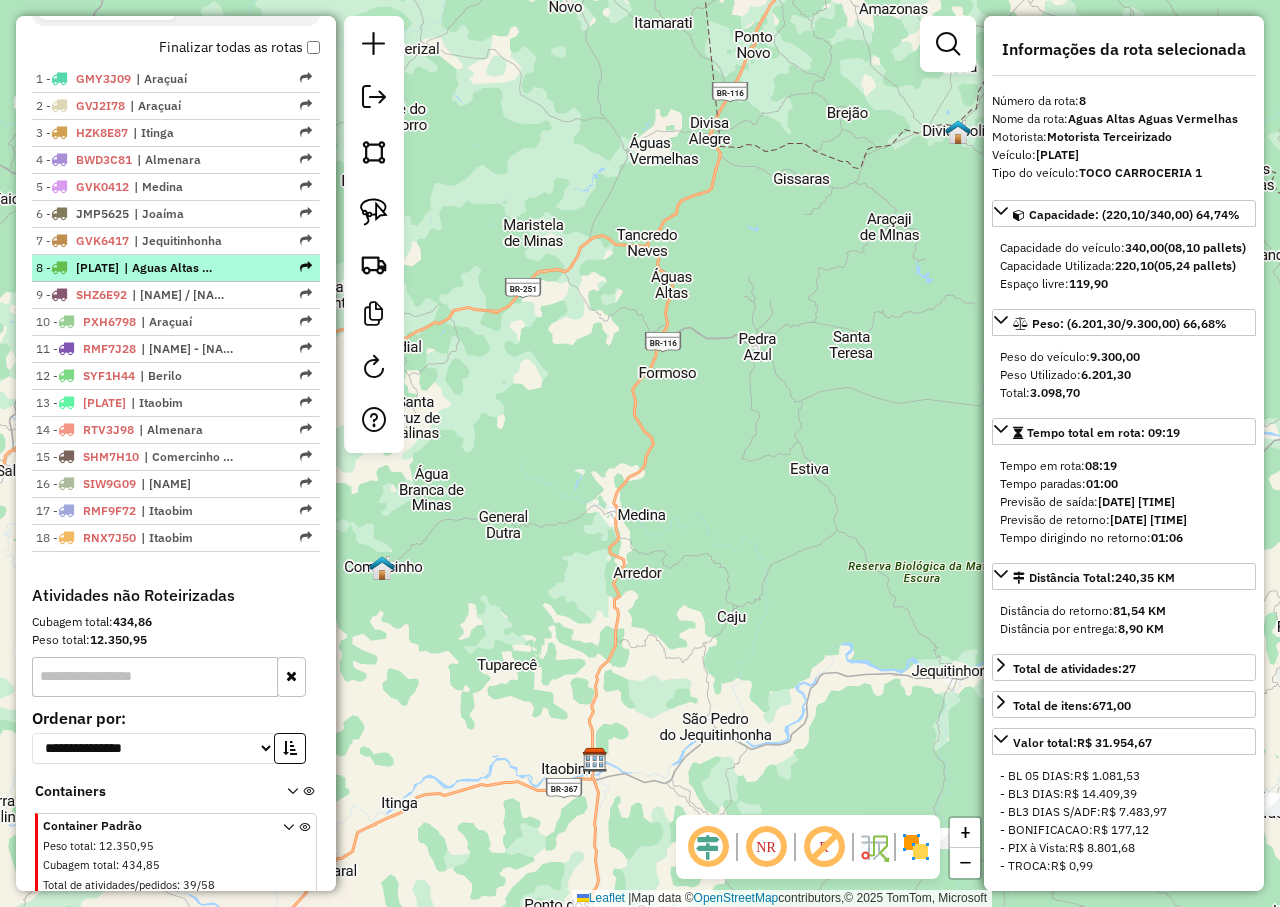 drag, startPoint x: 317, startPoint y: 267, endPoint x: 304, endPoint y: 274, distance: 14.764823 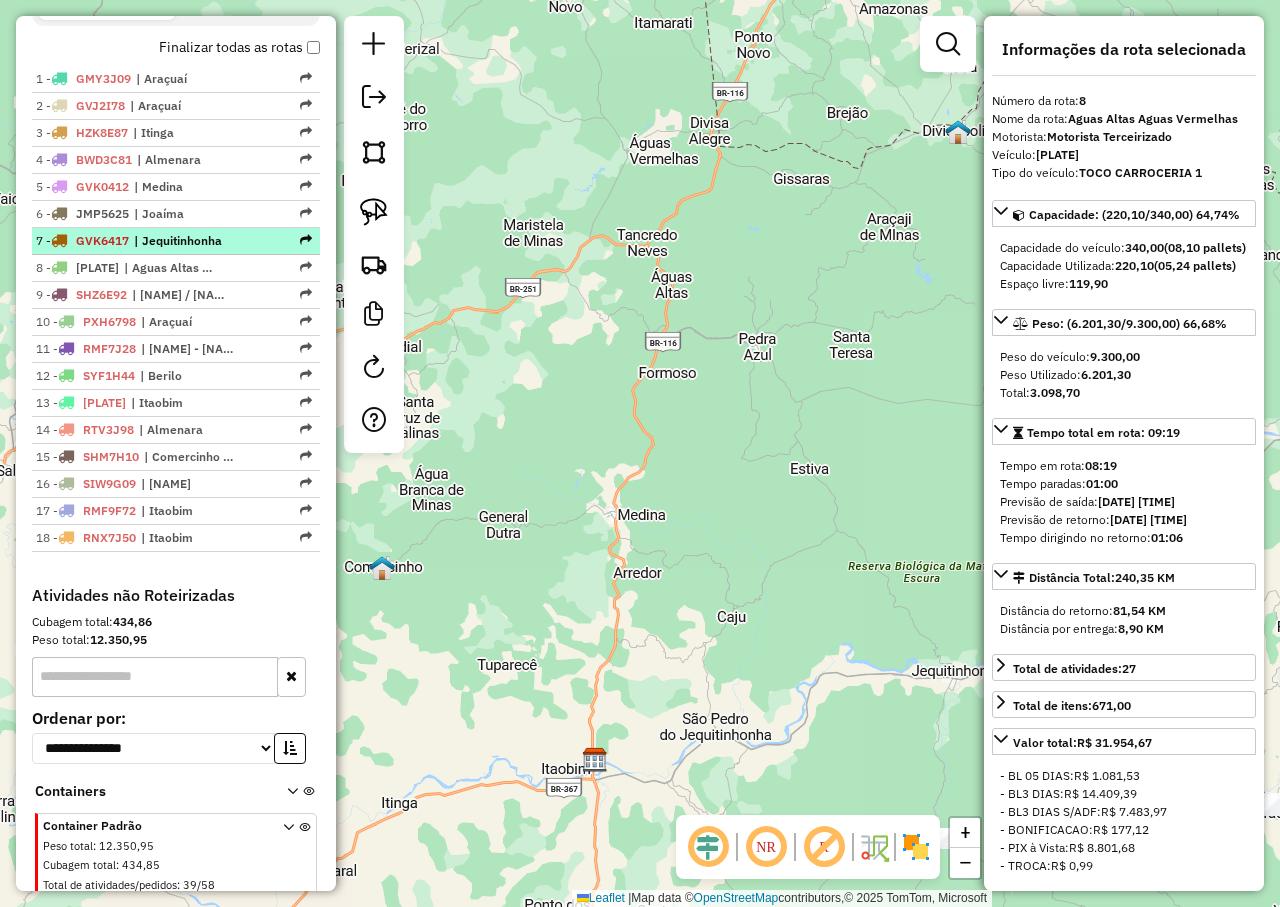 click on "|  Jequitinhonha" at bounding box center (180, 241) 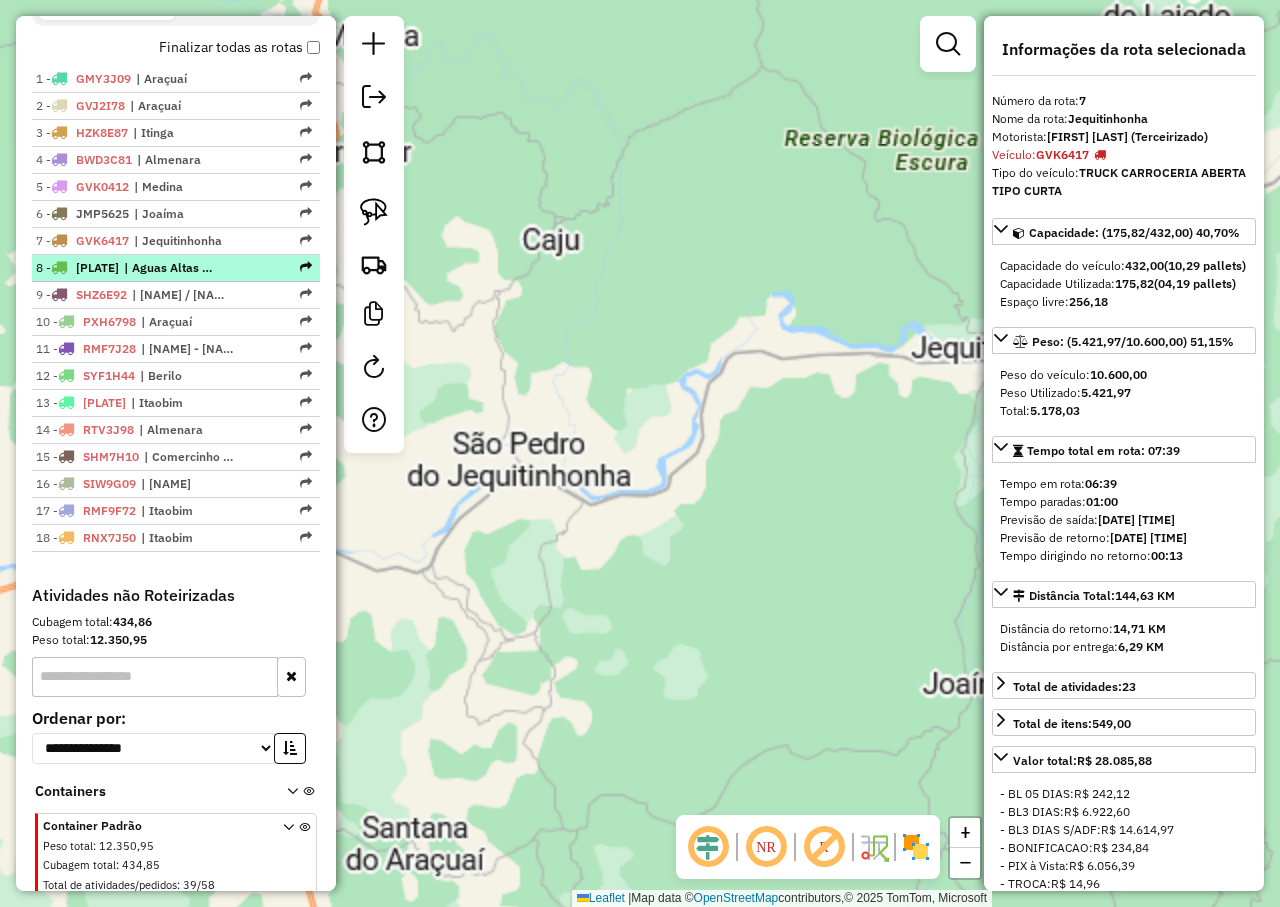 click on "[PLATE]" at bounding box center (97, 267) 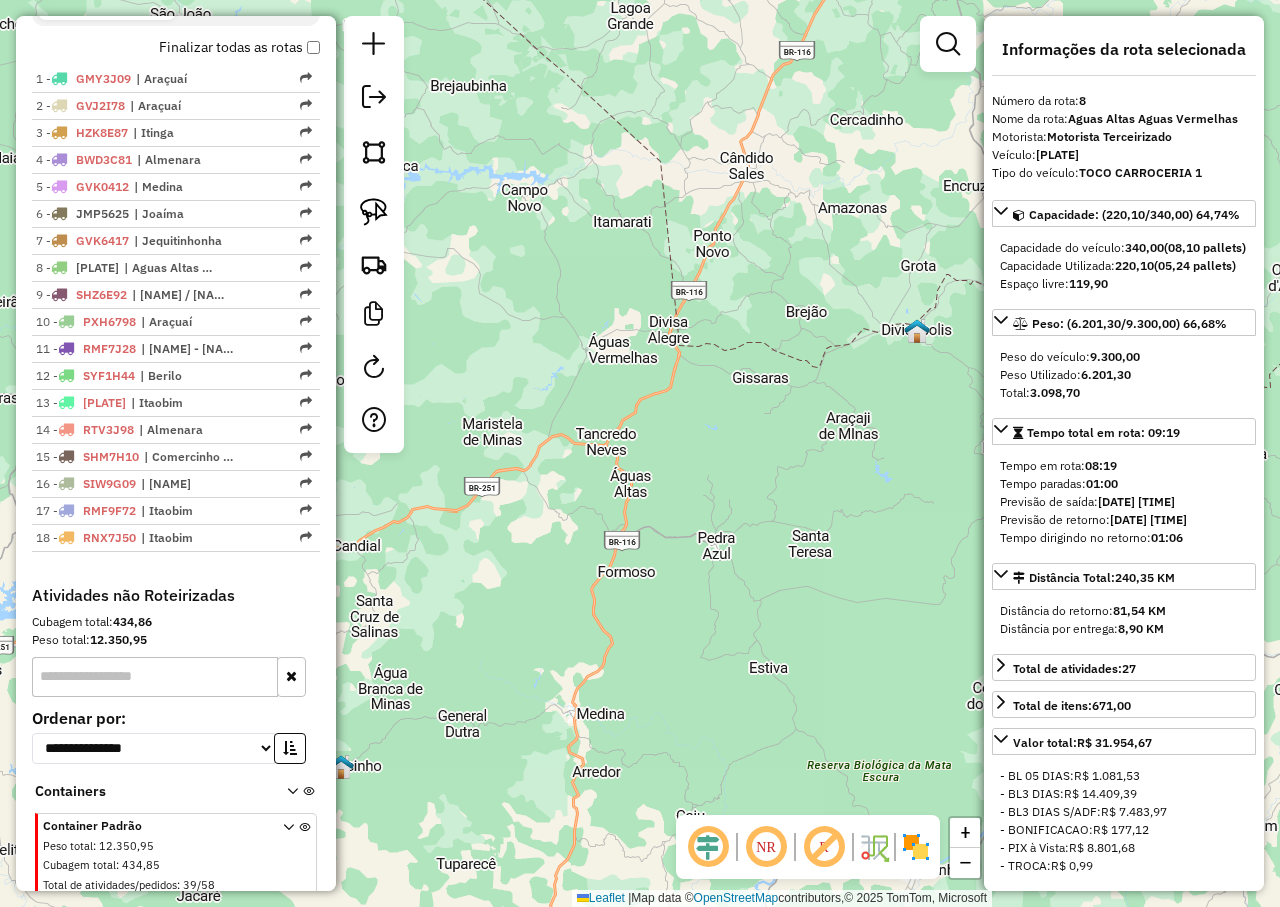 drag, startPoint x: 688, startPoint y: 351, endPoint x: 650, endPoint y: 538, distance: 190.8219 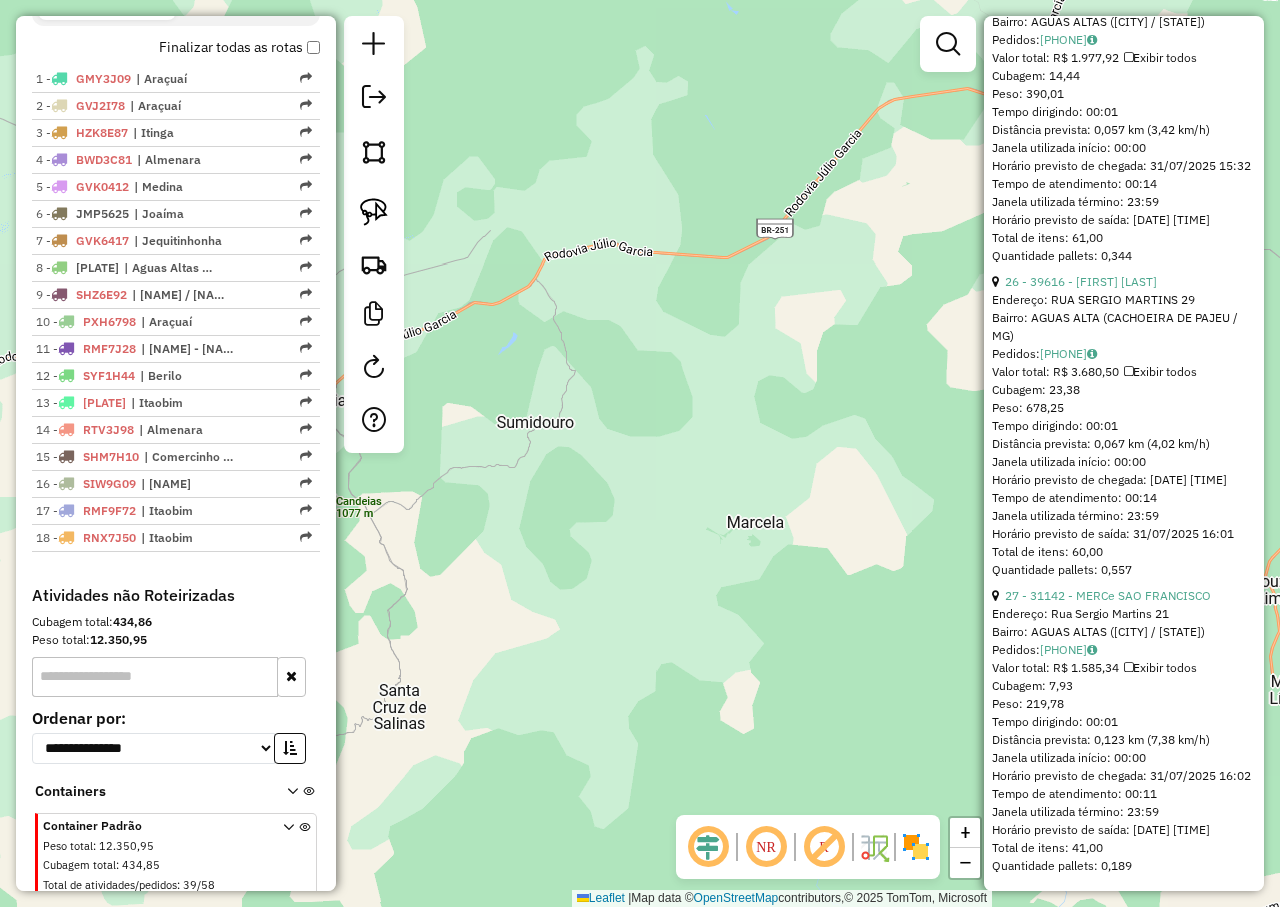 scroll, scrollTop: 9075, scrollLeft: 0, axis: vertical 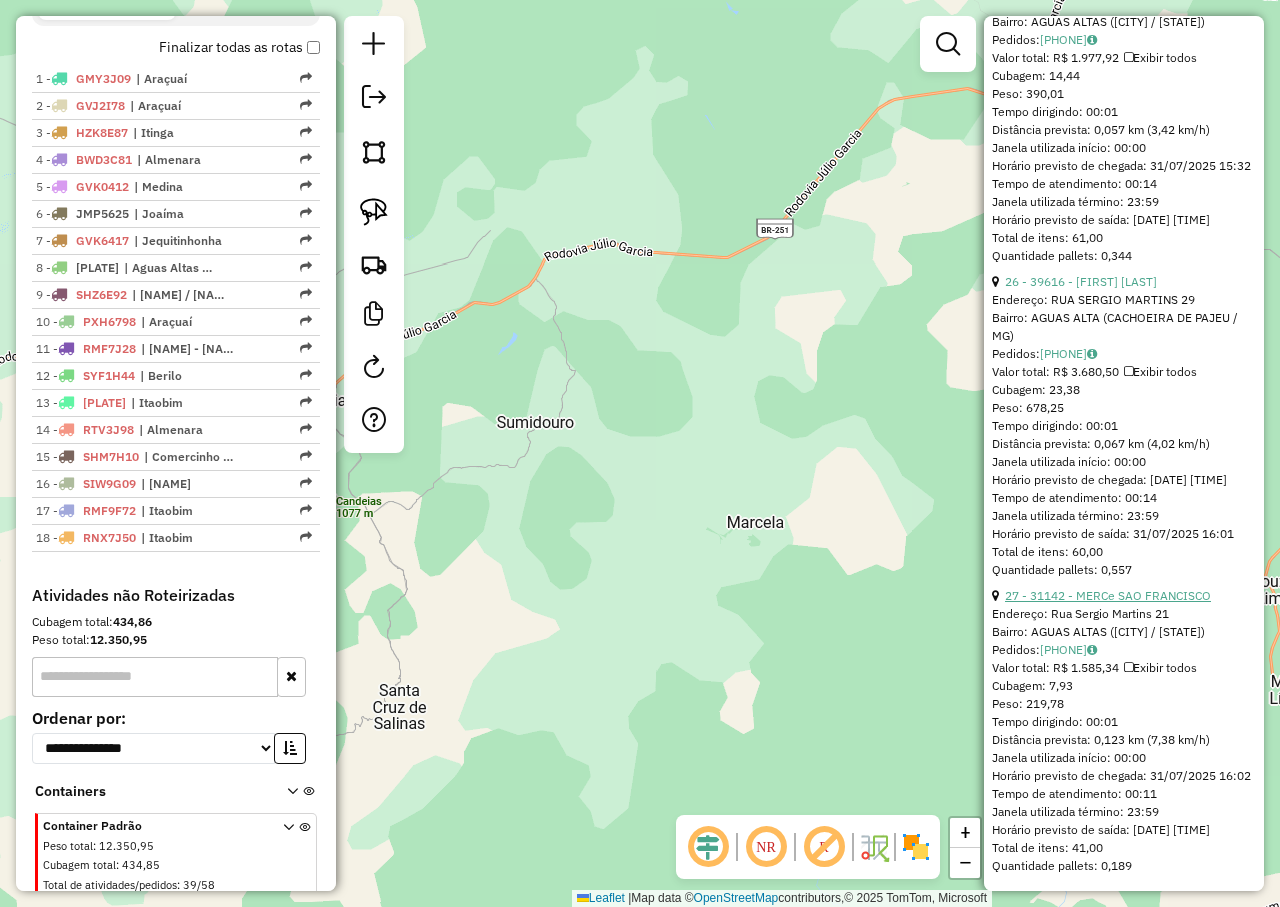click on "27 - 31142 - MERCe SAO FRANCISCO" at bounding box center (1108, 595) 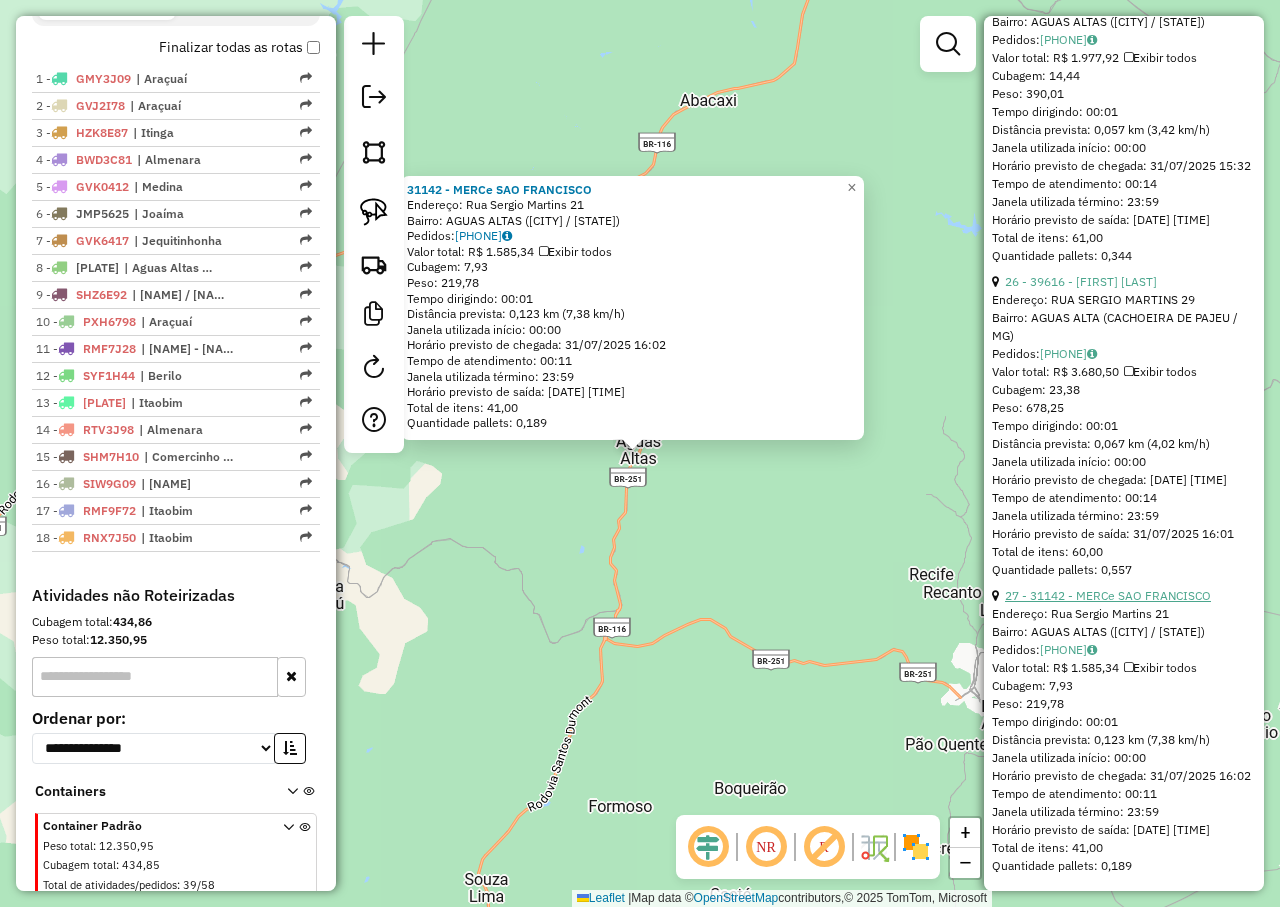 scroll, scrollTop: 8675, scrollLeft: 0, axis: vertical 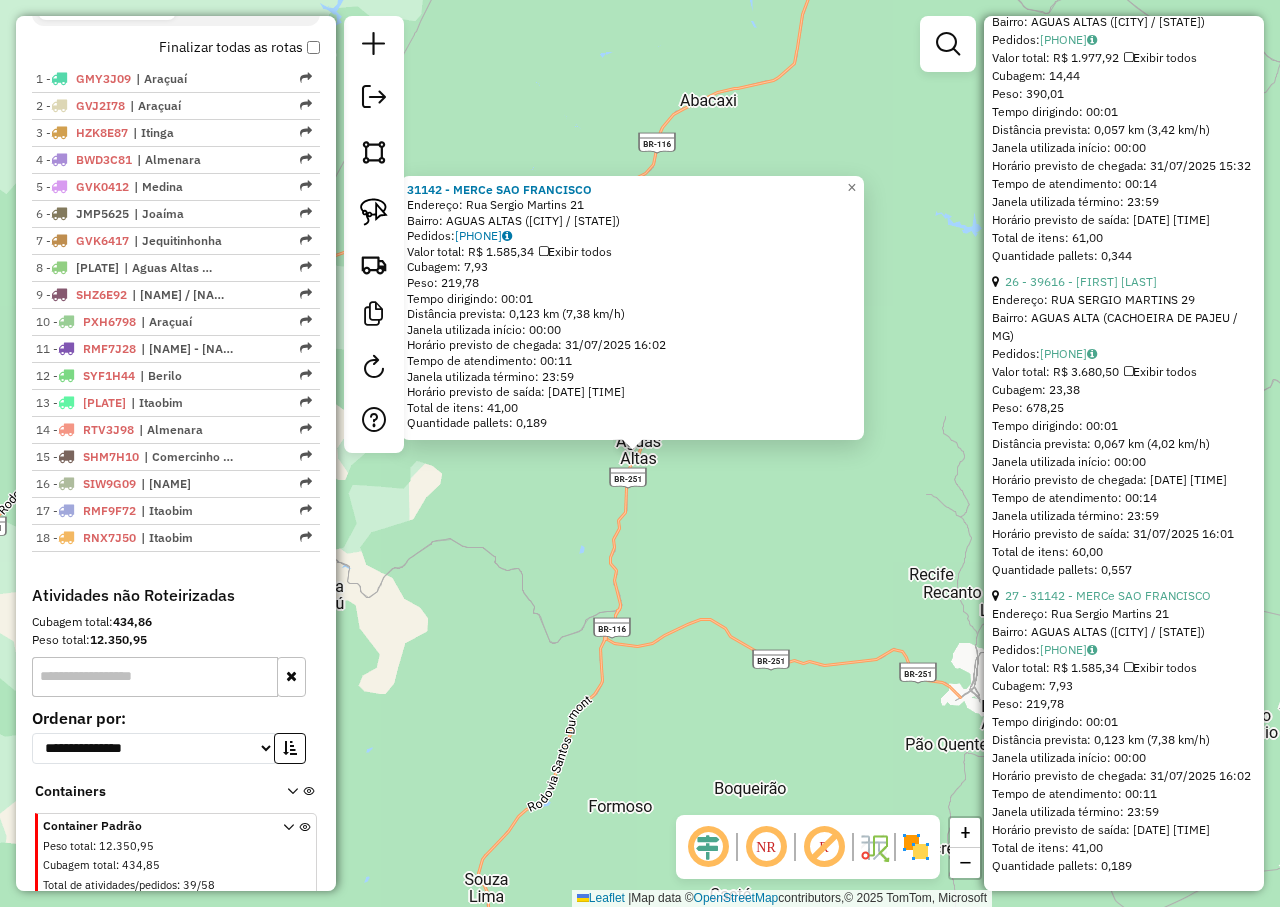 click on "25 - 25794 - [NAME]" at bounding box center (1061, -15) 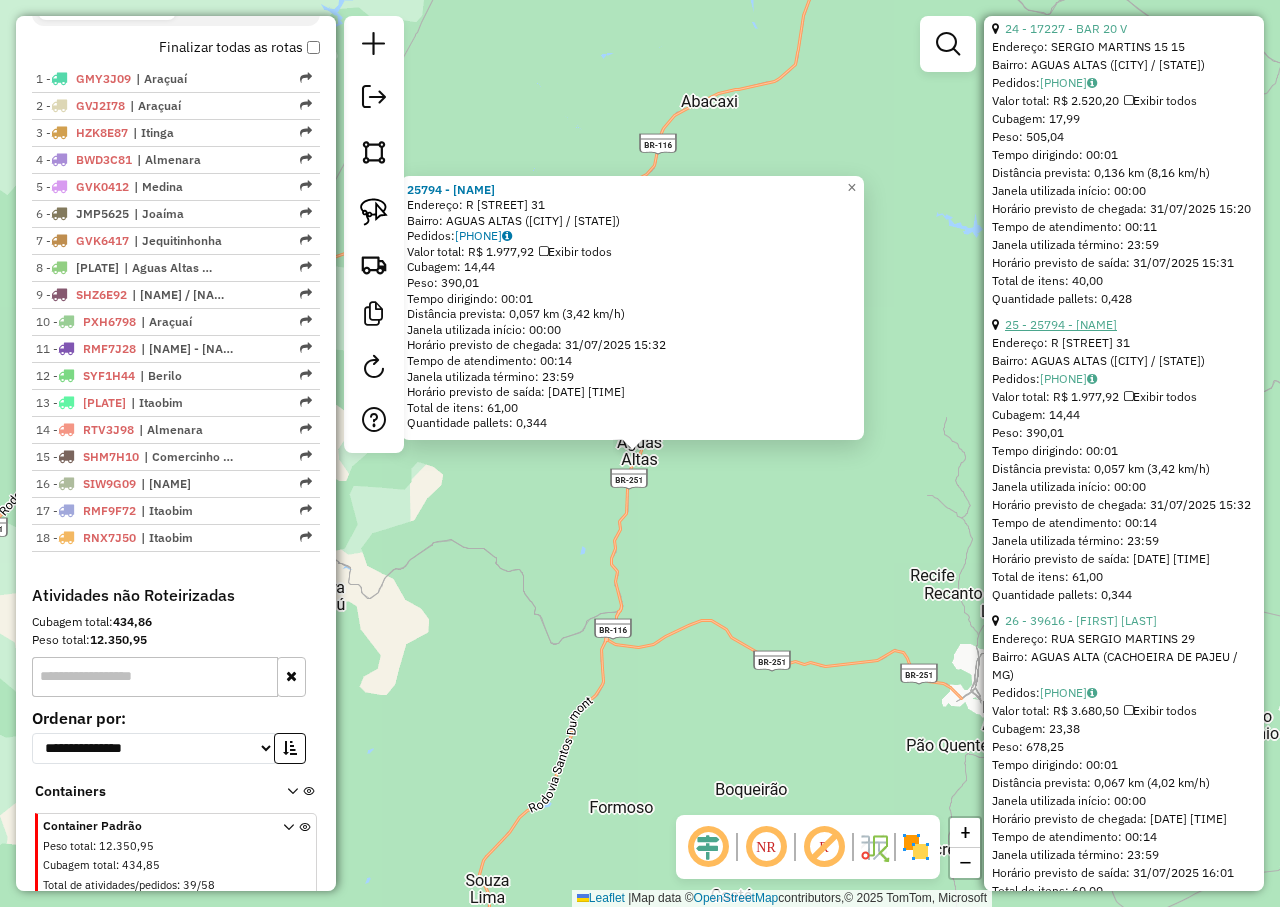 scroll, scrollTop: 7775, scrollLeft: 0, axis: vertical 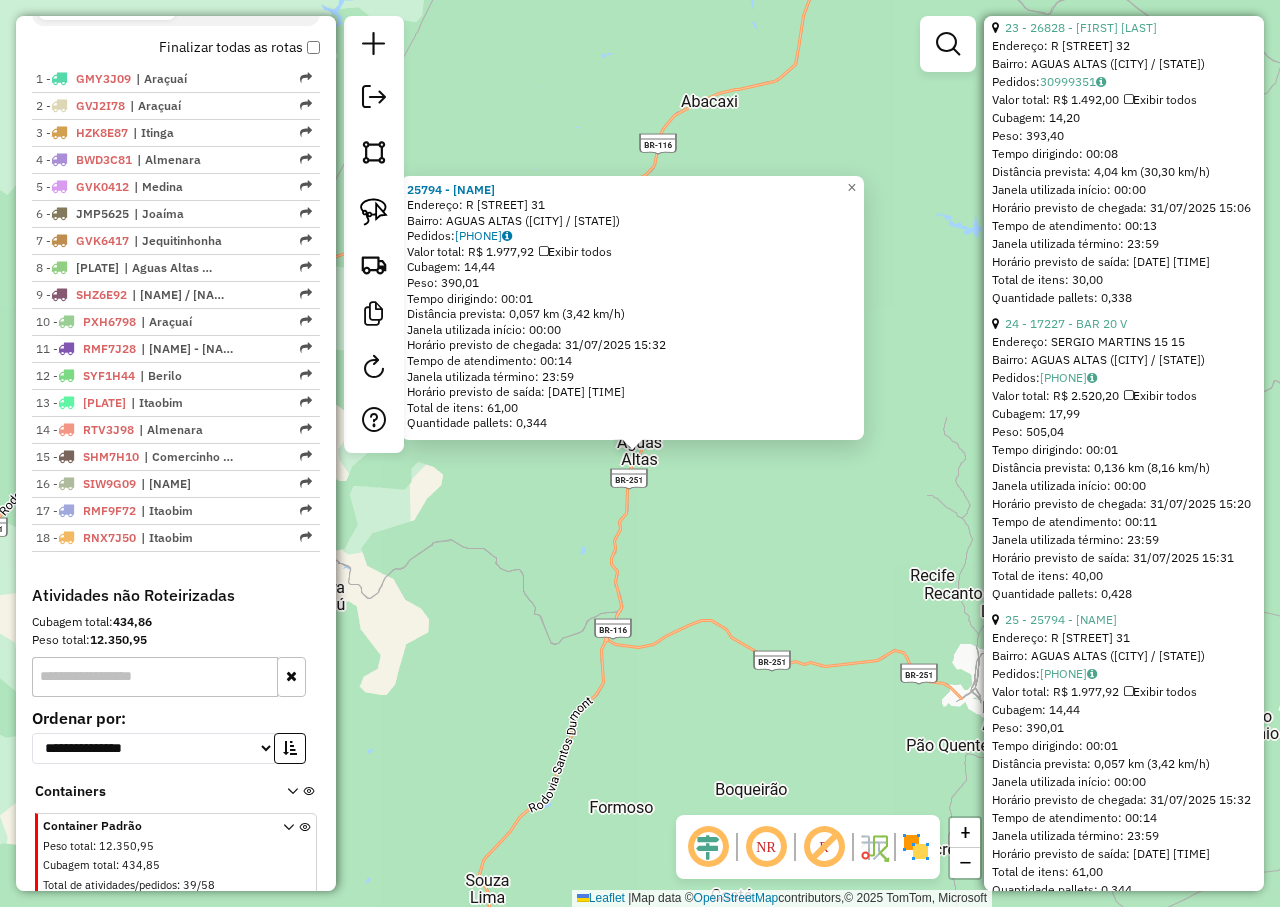 click on "22 - 38716 - [FIRST] [LAST]" at bounding box center (1081, -269) 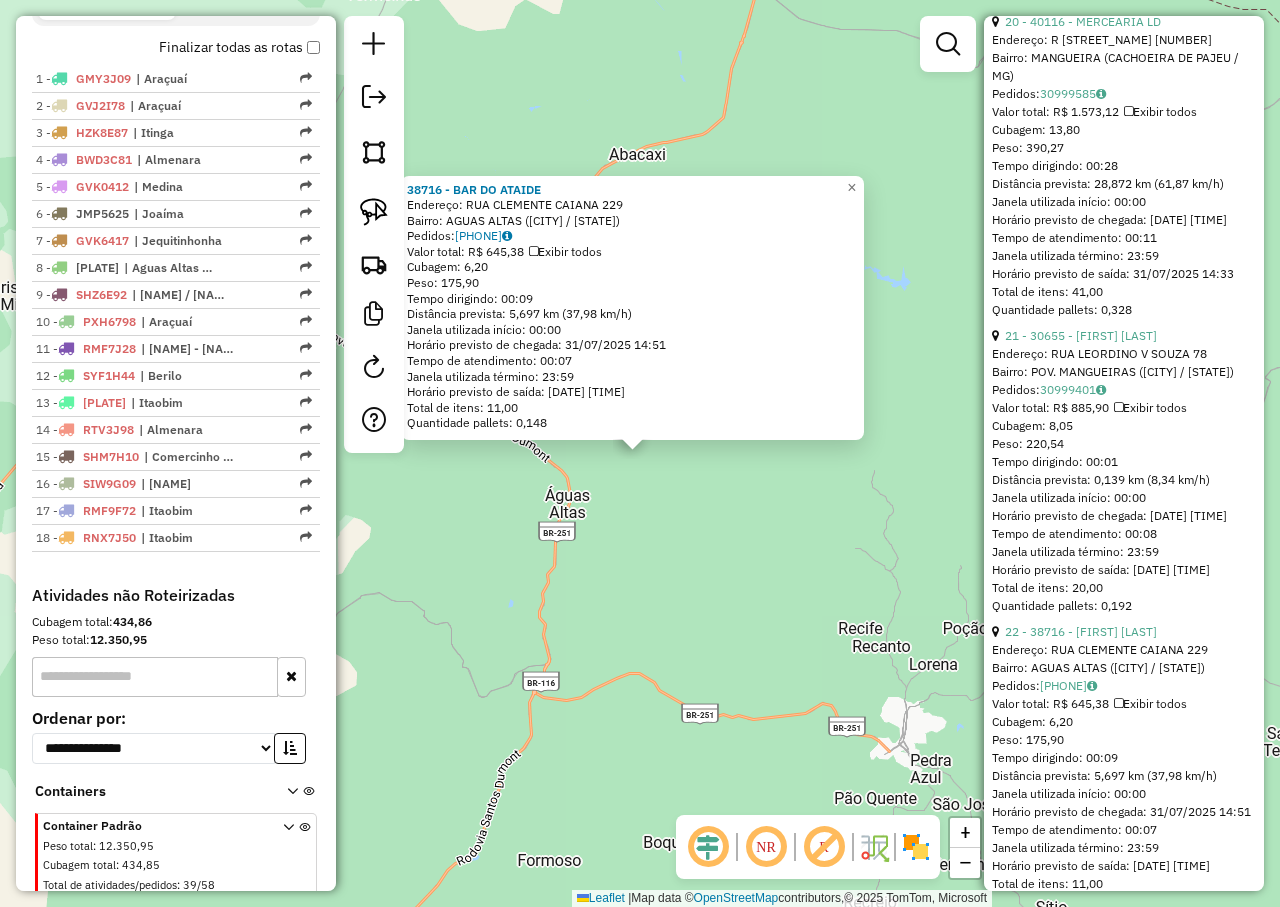 scroll, scrollTop: 6475, scrollLeft: 0, axis: vertical 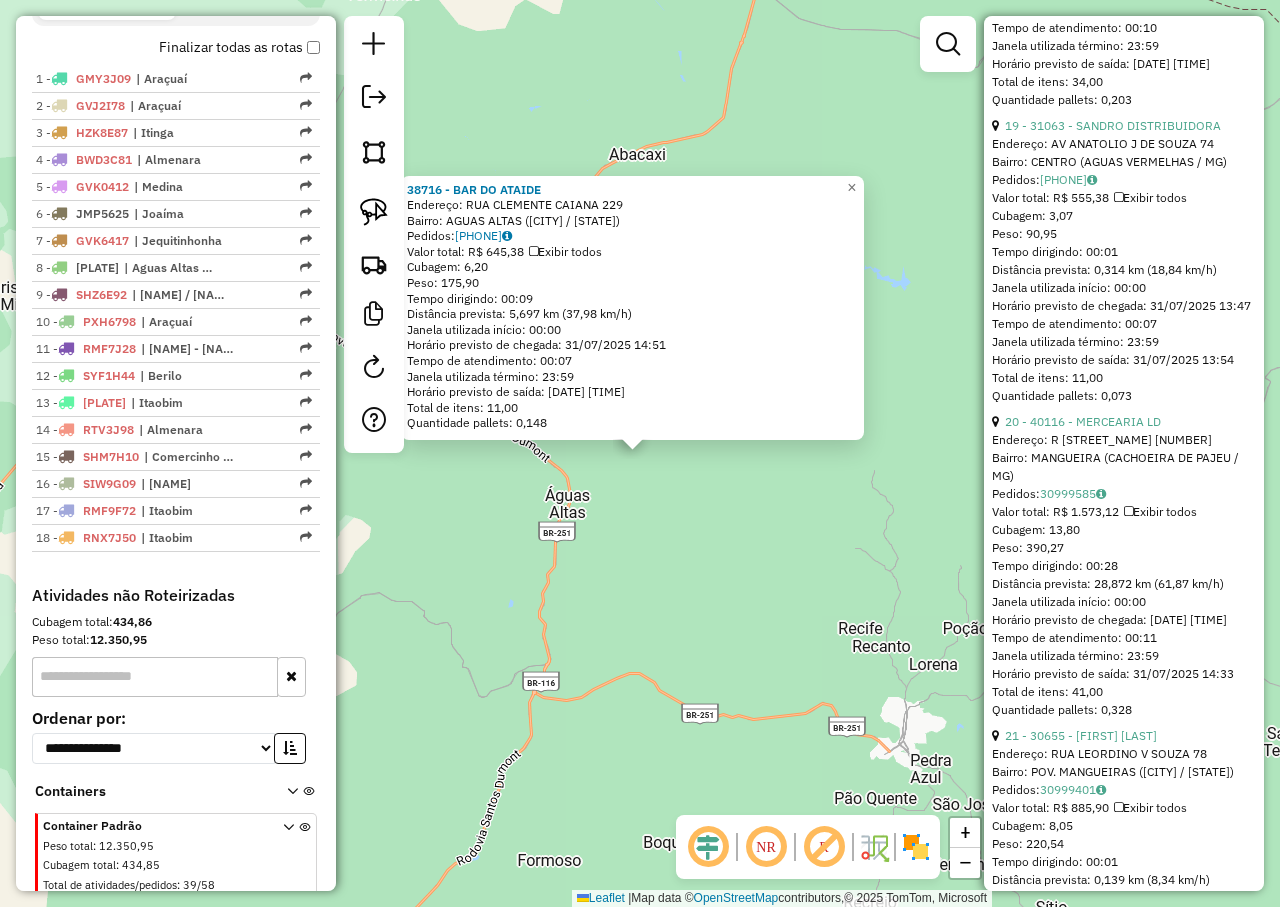 click on "1 - 18165 - PADARIA OLIVEIRA LTDA ME  Endereço: AV  SERGIO MARTINES,              000049   Bairro: AGUAS ALTAS ([CITY] / [STATE])   Pedidos:  [PHONE]   Valor total: R$ 426,11   Exibir todos   Cubagem: 1,81  Peso: 48,42  Tempo dirigindo: 01:07   Distância prevista: 81,739 km (73,20 km/h)   Janela utilizada início: 00:00   Horário previsto de chegada: 31/07/2025 09:07   Tempo de atendimento: 00:07   Janela utilizada término: 23:59   Horário previsto de saída: 31/07/2025 09:14   Total de itens: 13,00   Quantidade pallets: 0,043     2 - 38902 - BAR DA SADRA  Endereço:  RUA POMPILIO DE ALMEIDA 02   Bairro: AGUAS ALTA ([CITY] / [STATE])   Pedidos:  [PHONE]   Valor total: R$ 43,48   Exibir todos   Cubagem: 0,45  Peso: 11,60  Tempo dirigindo: 00:01   Distância prevista: 0,382 km (22,92 km/h)   Janela utilizada início: 00:00   Horário previsto de chegada: 31/07/2025 09:15   Tempo de atendimento: 00:05   Janela utilizada término: 23:59   Horário previsto de saída: 31/07/2025 09:20" at bounding box center [1124, -1282] 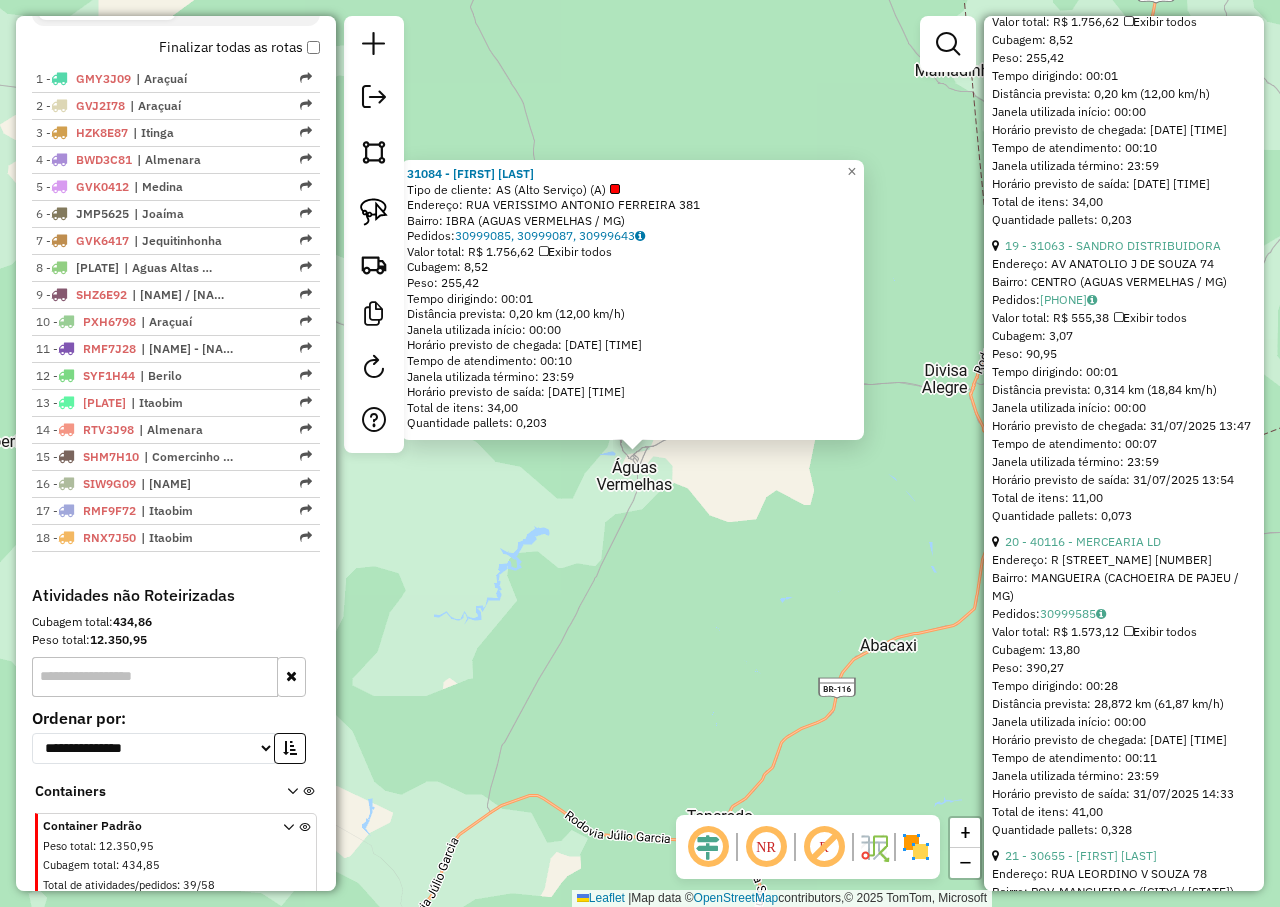 scroll, scrollTop: 6175, scrollLeft: 0, axis: vertical 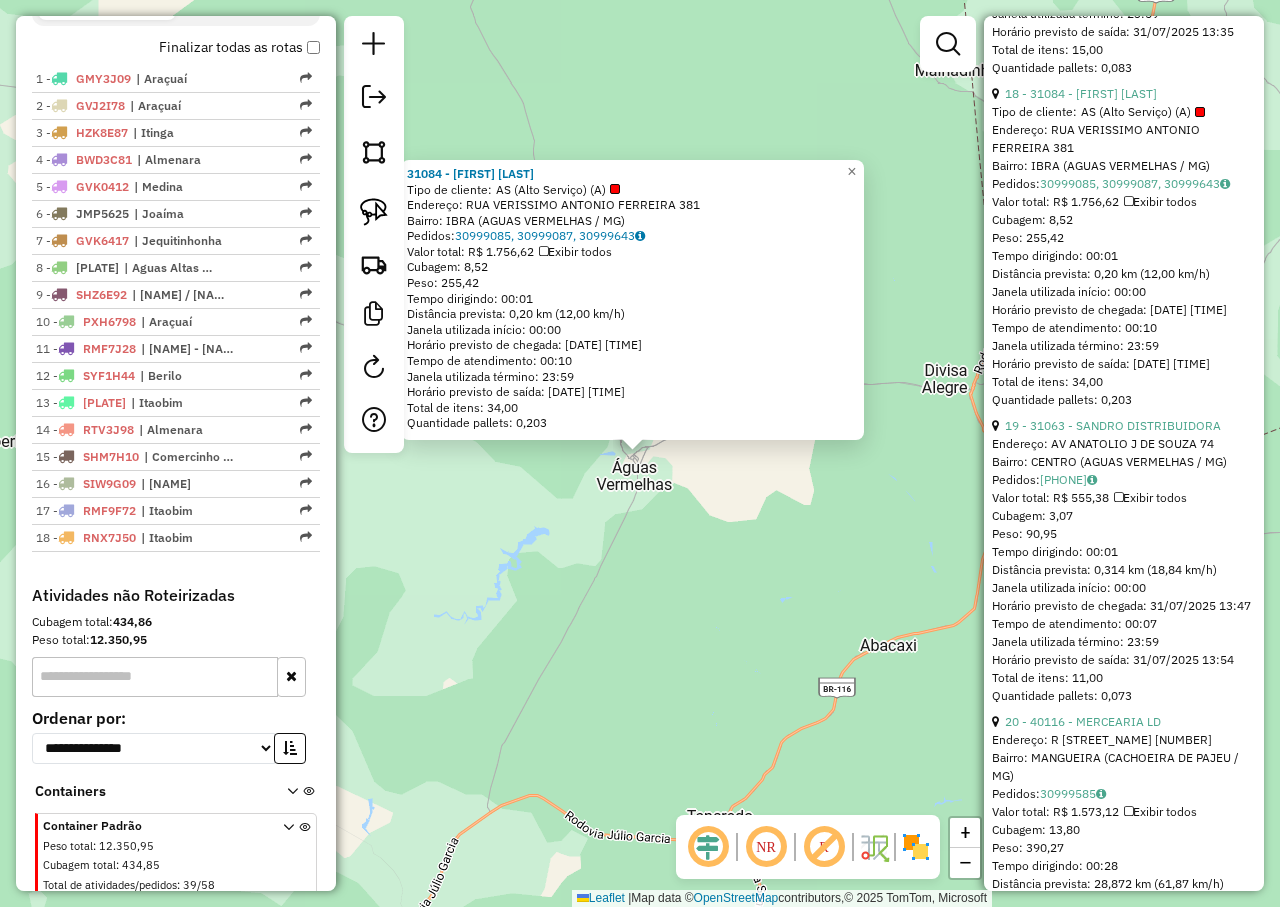click on "17 - 38474 - [NAME]" at bounding box center (1061, -203) 